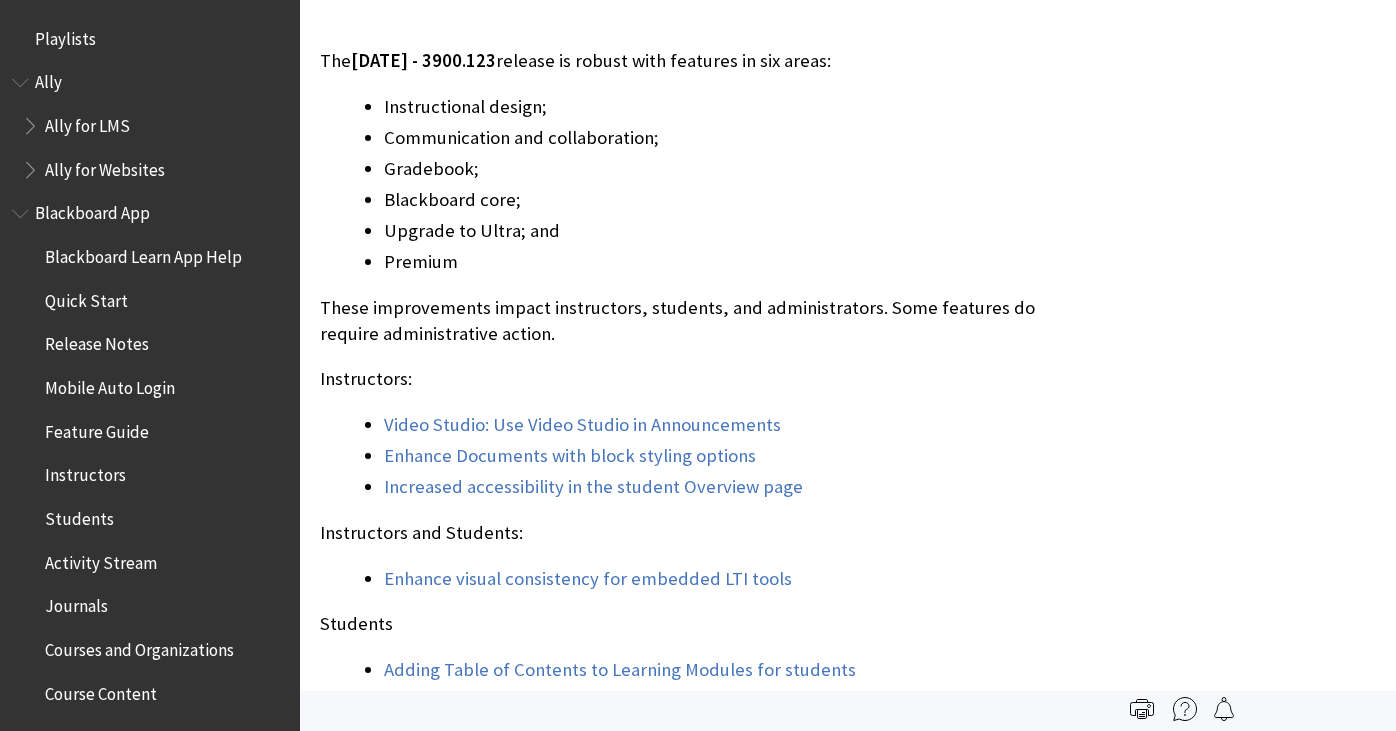 scroll, scrollTop: 1705, scrollLeft: 0, axis: vertical 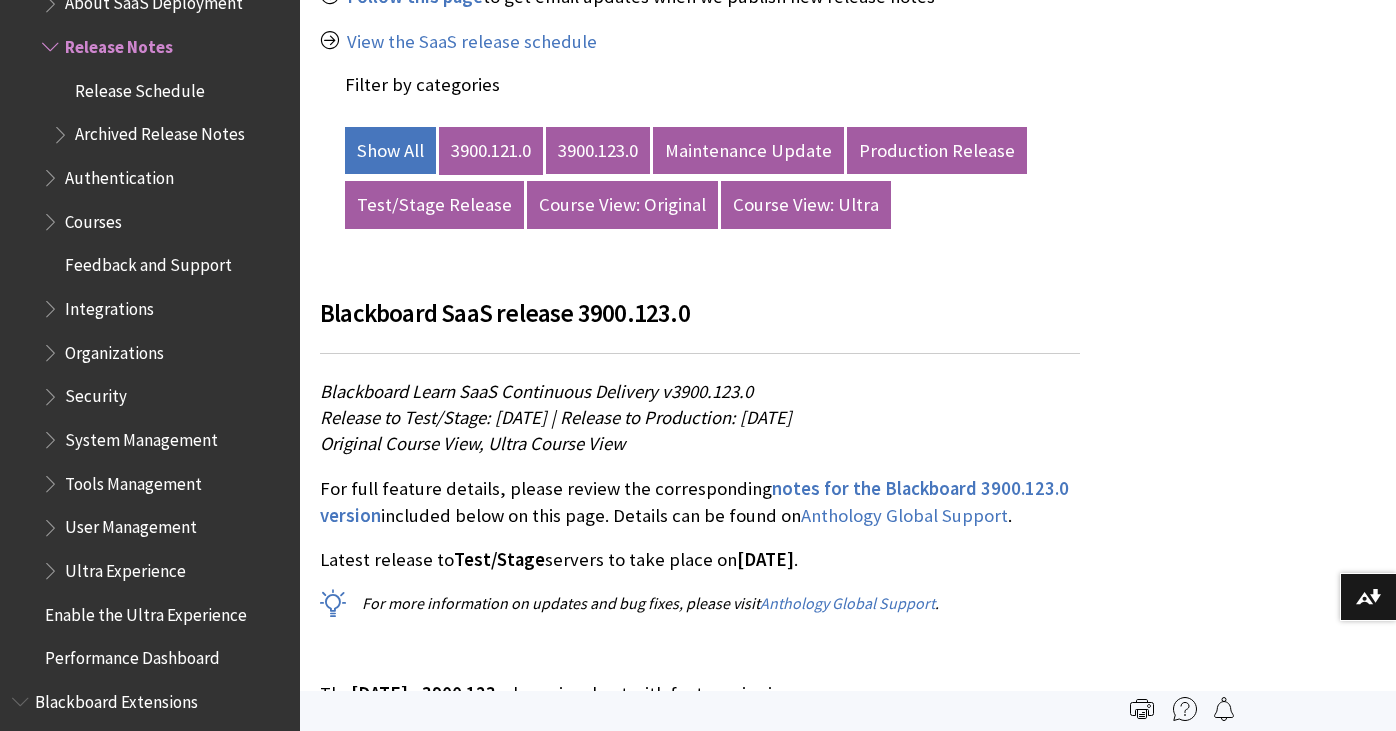 click on "3900.121.0" at bounding box center [491, 151] 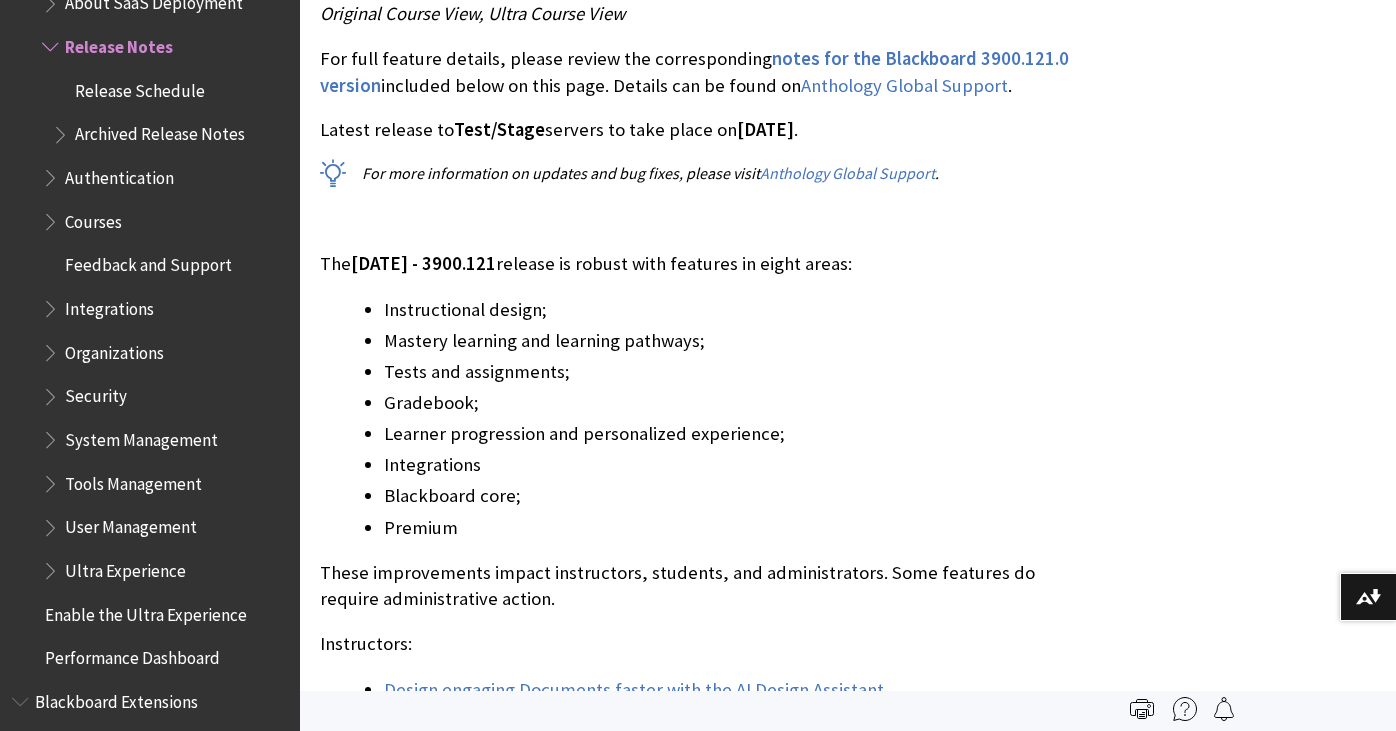 scroll, scrollTop: 1305, scrollLeft: 0, axis: vertical 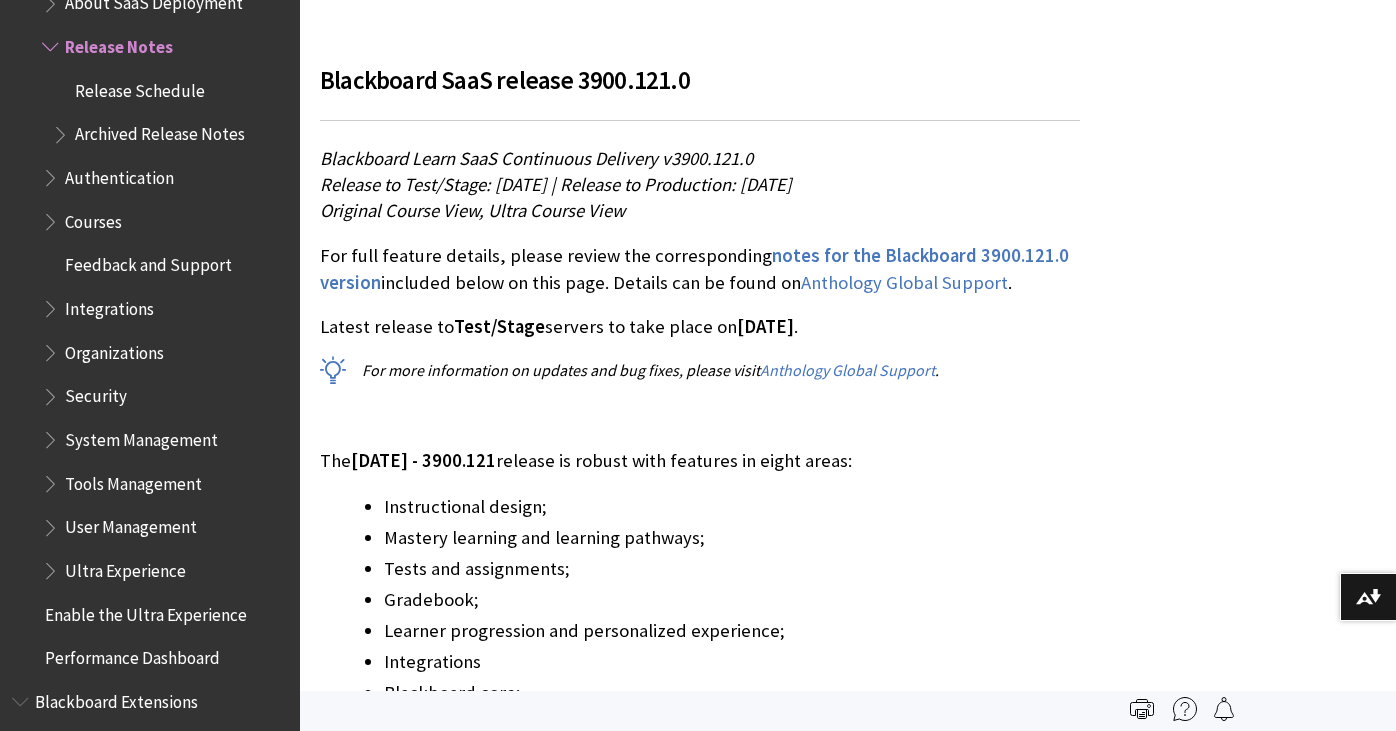 click on "Blackboard Learn SaaS Continuous Delivery v3900.121.0 Release to Test/Stage: Tuesday, 10 June 2025 | Release to Production: Thursday, 3 July 2025 Original Course View, Ultra Course View" at bounding box center (700, 185) 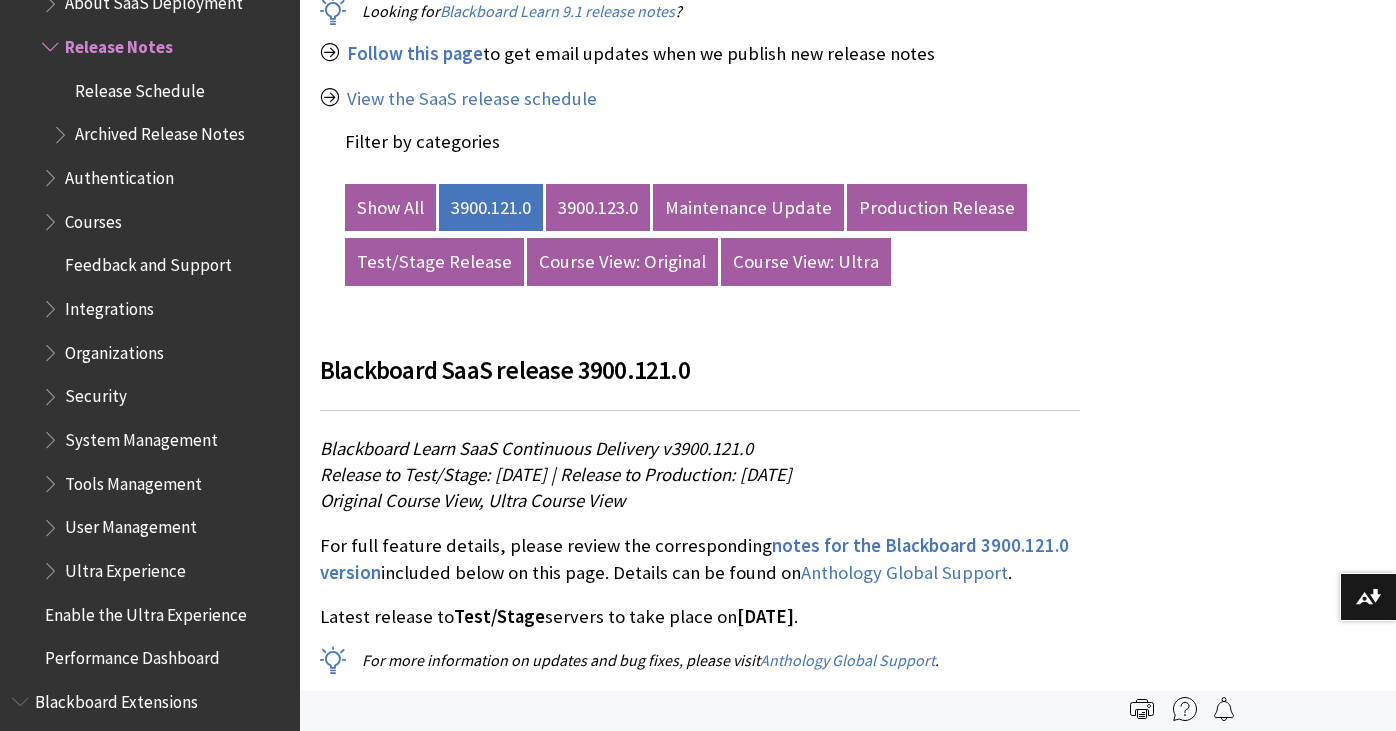 scroll, scrollTop: 738, scrollLeft: 0, axis: vertical 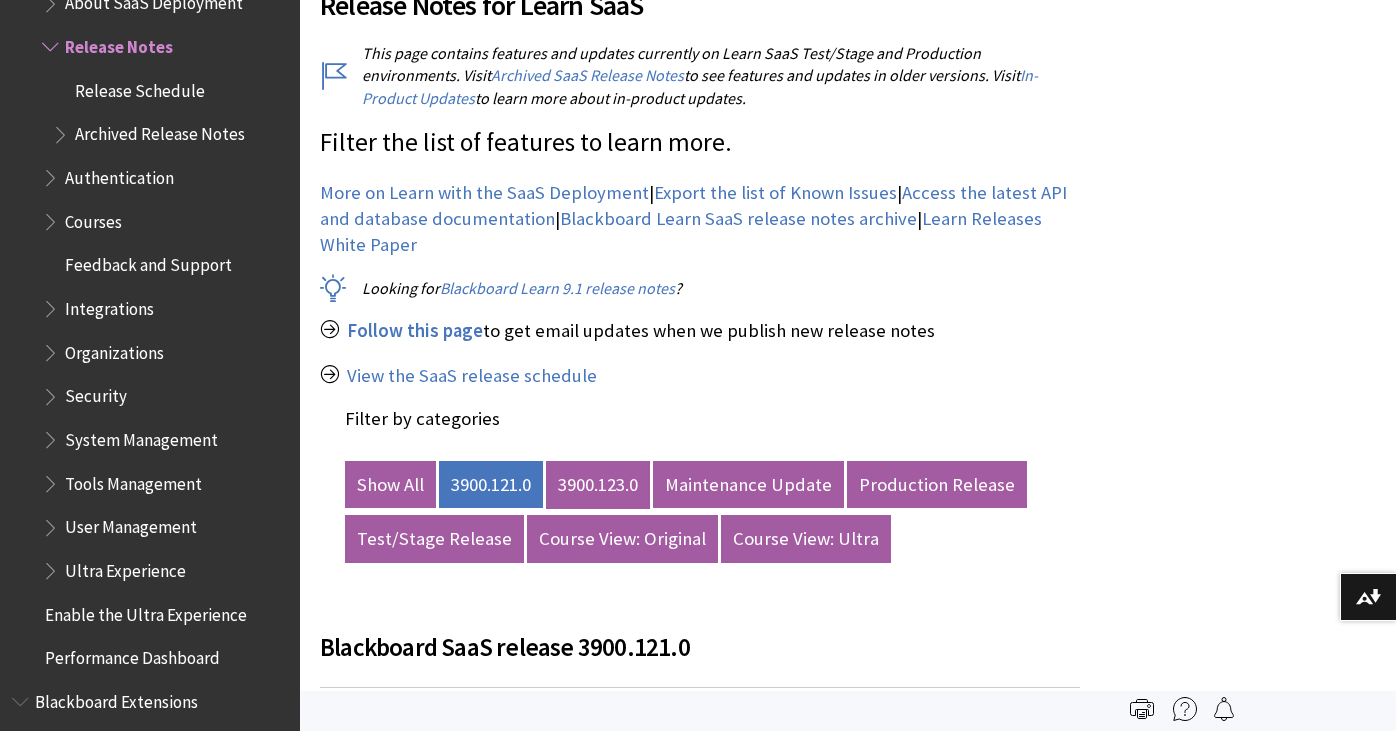 click on "3900.123.0" at bounding box center [598, 485] 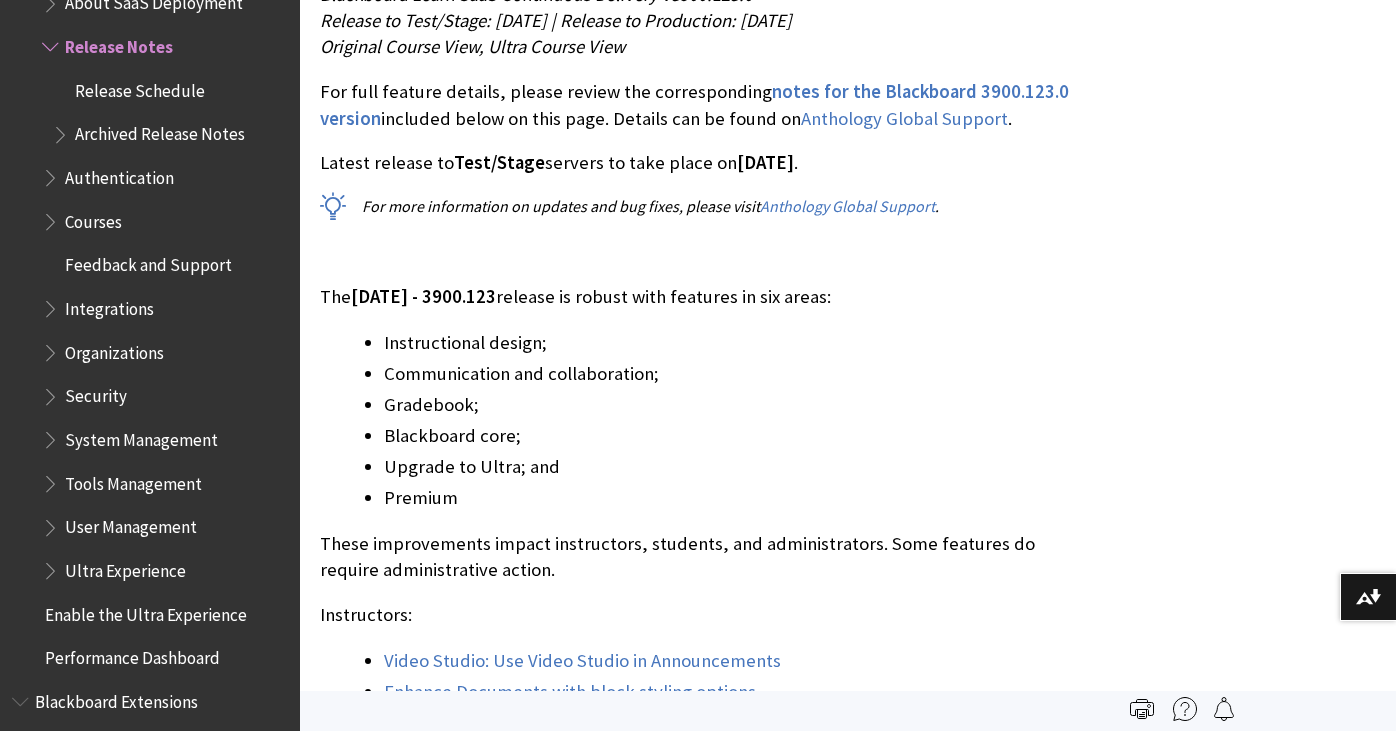 scroll, scrollTop: 1472, scrollLeft: 0, axis: vertical 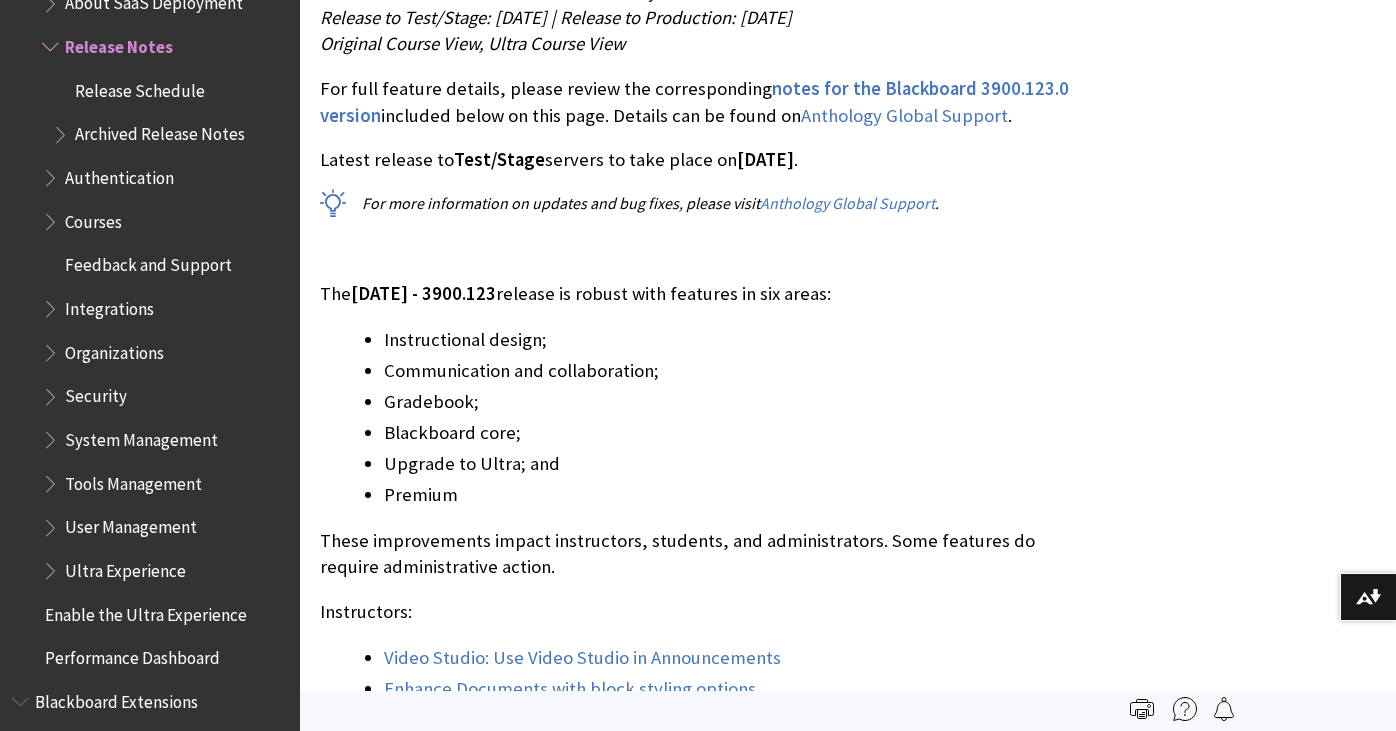click at bounding box center [700, 251] 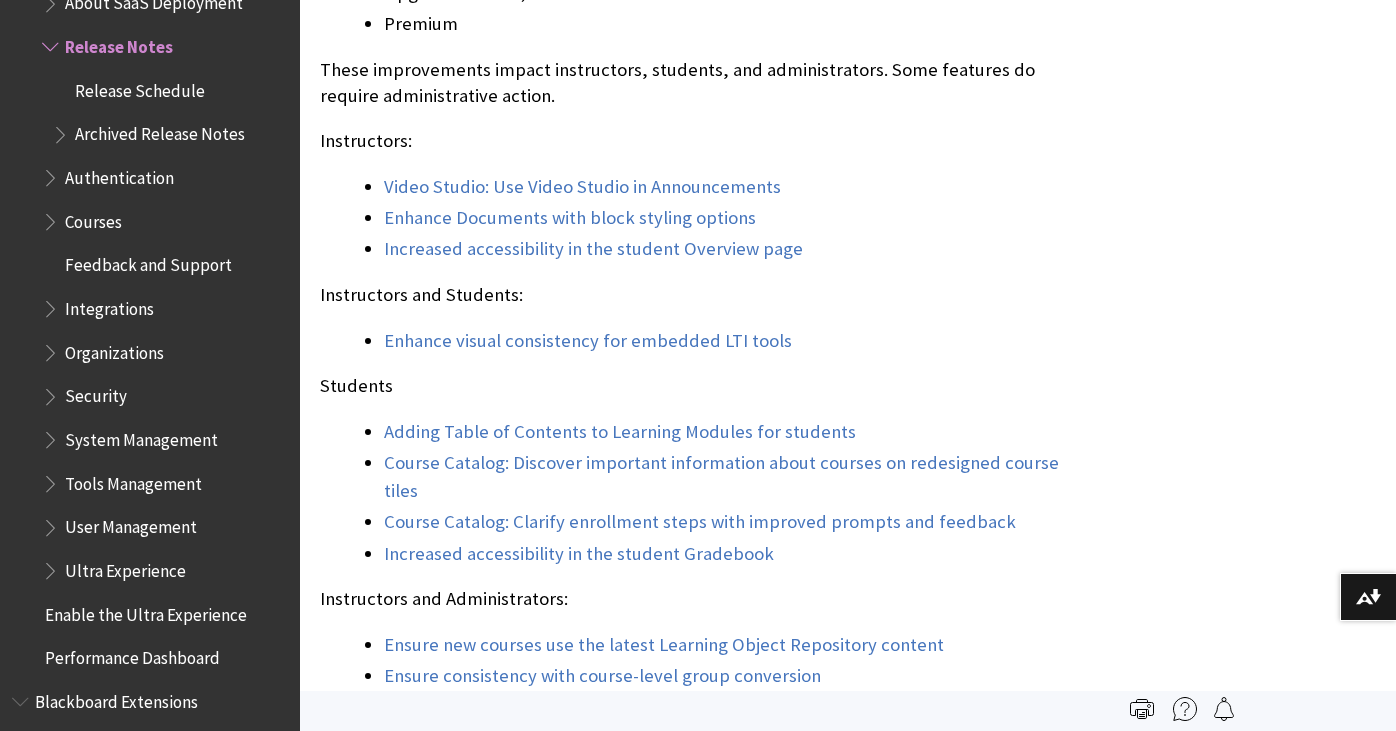 scroll, scrollTop: 2005, scrollLeft: 0, axis: vertical 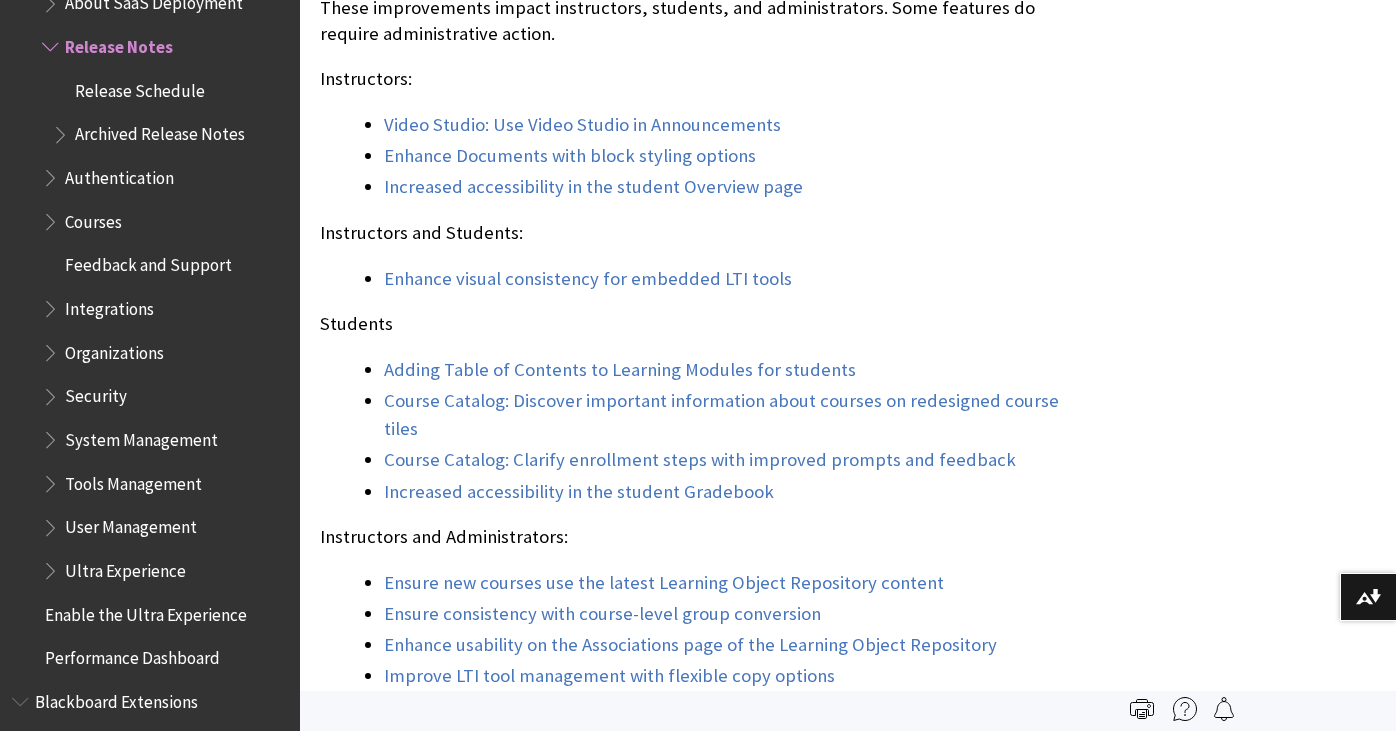 click on "The  August 2025 - 3900.123  release is robust with features in six areas:   Instructional design; Communication and collaboration; Gradebook; Blackboard core; Upgrade to Ultra; and Premium These improvements impact instructors, students, and administrators. Some features do require administrative action. Instructors:   Video Studio: Use Video Studio in Announcements Enhance Documents with block styling options Increased accessibility in the student Overview page Instructors and Students: Enhance visual consistency for embedded LTI tools Students Adding Table of Contents to Learning Modules for students Course Catalog: Discover important information about courses on redesigned course tiles Course Catalog: Clarify enrollment steps with improved prompts and feedback Increased accessibility in the student Gradebook Instructors and Administrators: Ensure new courses use the latest Learning Object Repository content Ensure consistency with course-level group conversion Administrators:" at bounding box center (700, 296) 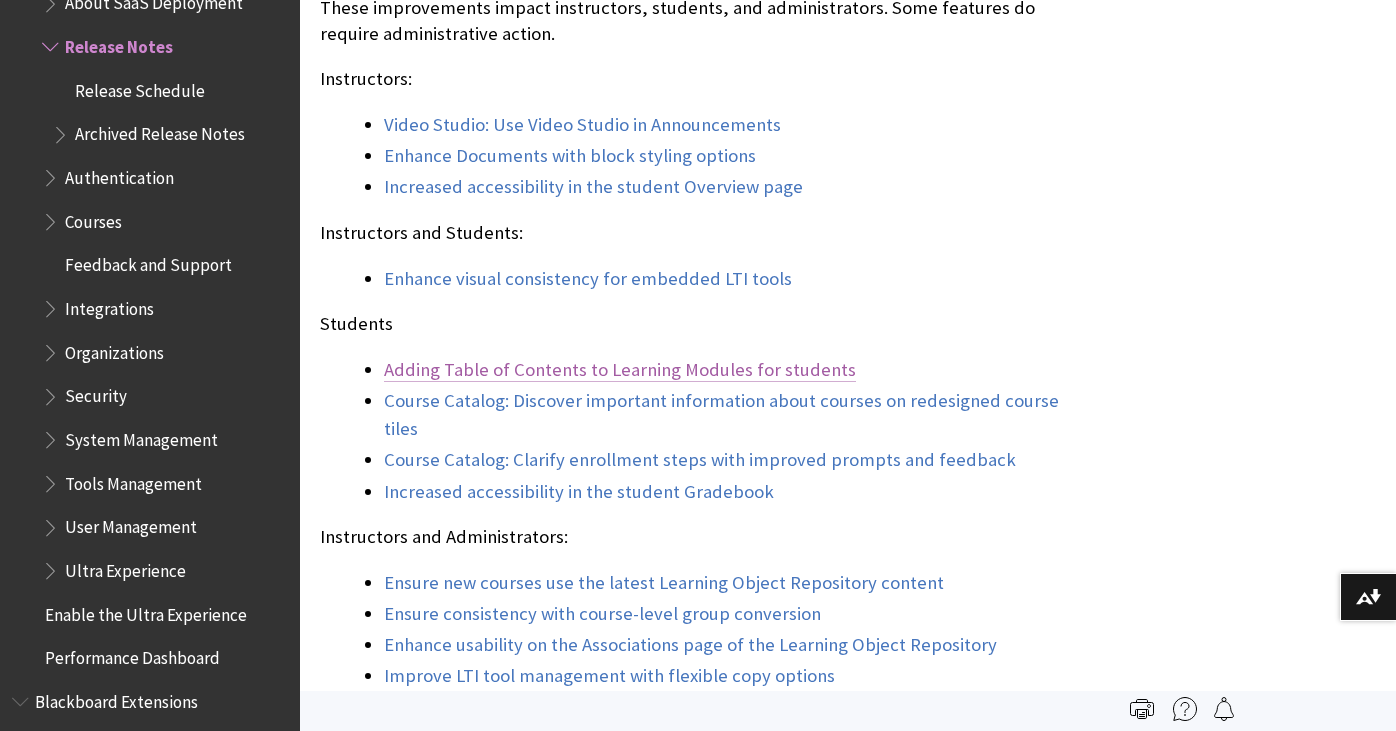click on "Adding Table of Contents to Learning Modules for students" at bounding box center [620, 370] 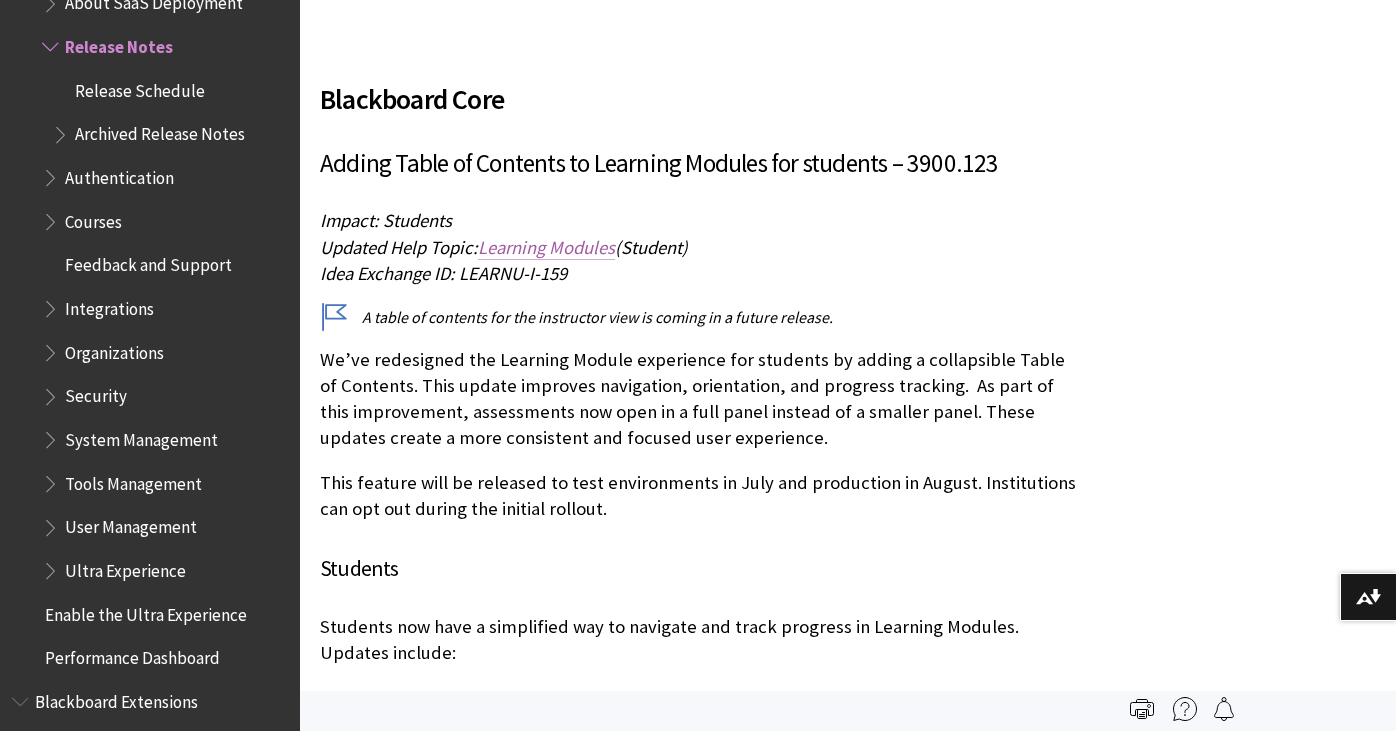 click on "Learning Modules" at bounding box center [546, 247] 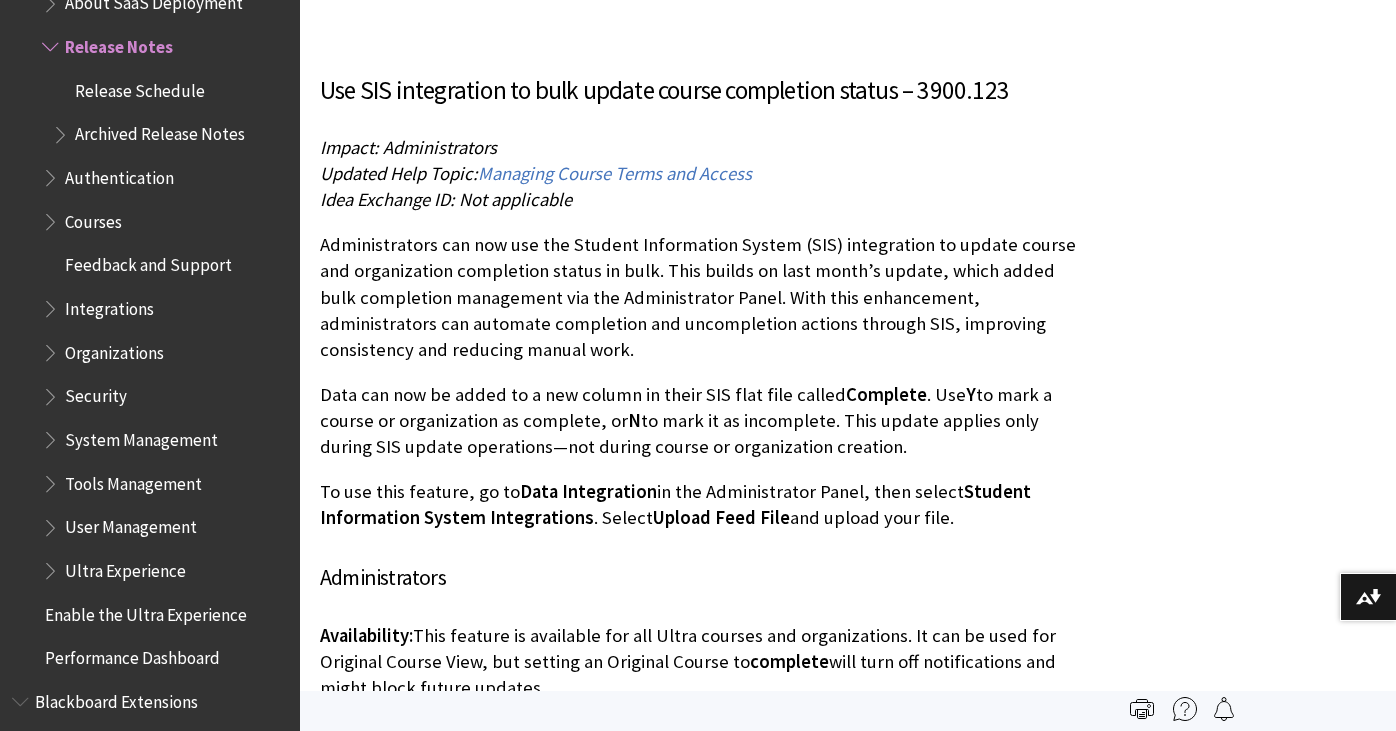 scroll, scrollTop: 16044, scrollLeft: 0, axis: vertical 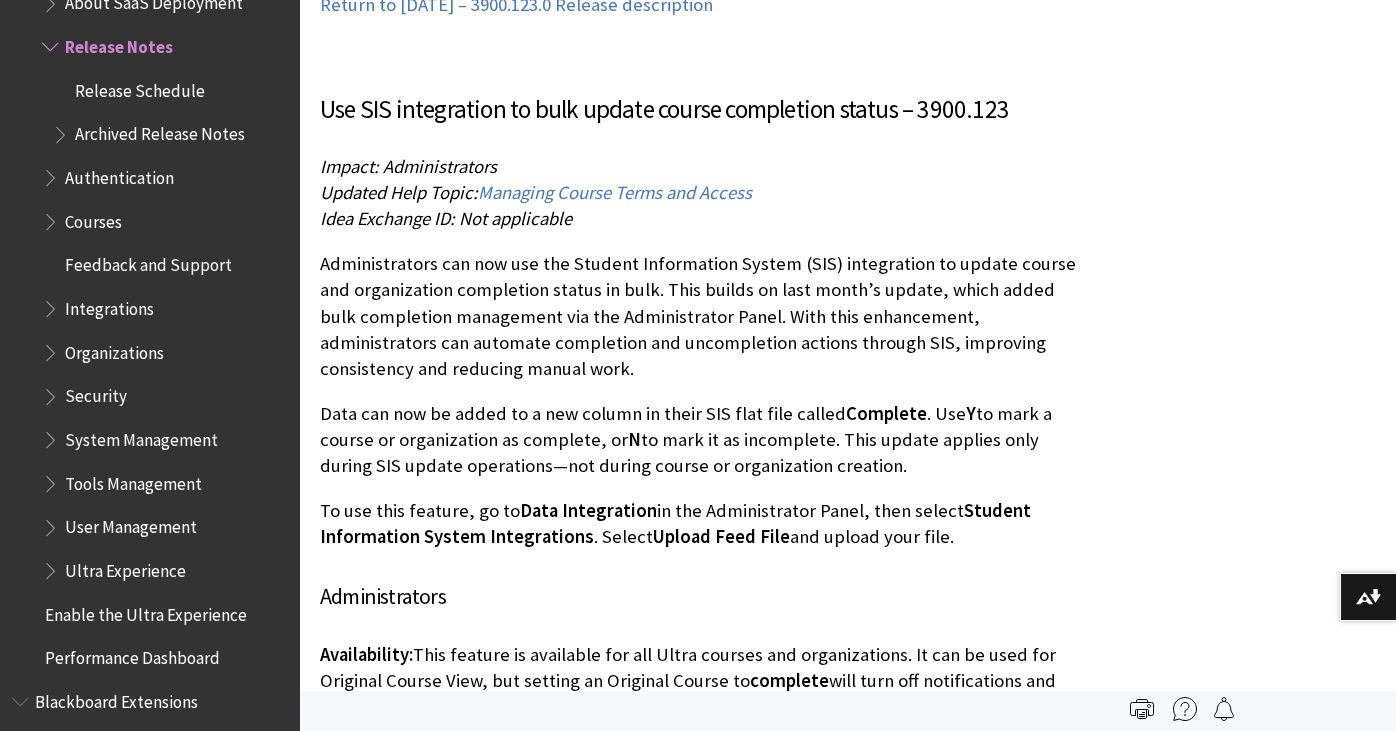 click on "Filter by Category
Show All
Course View: Original
?" at bounding box center (848, -4540) 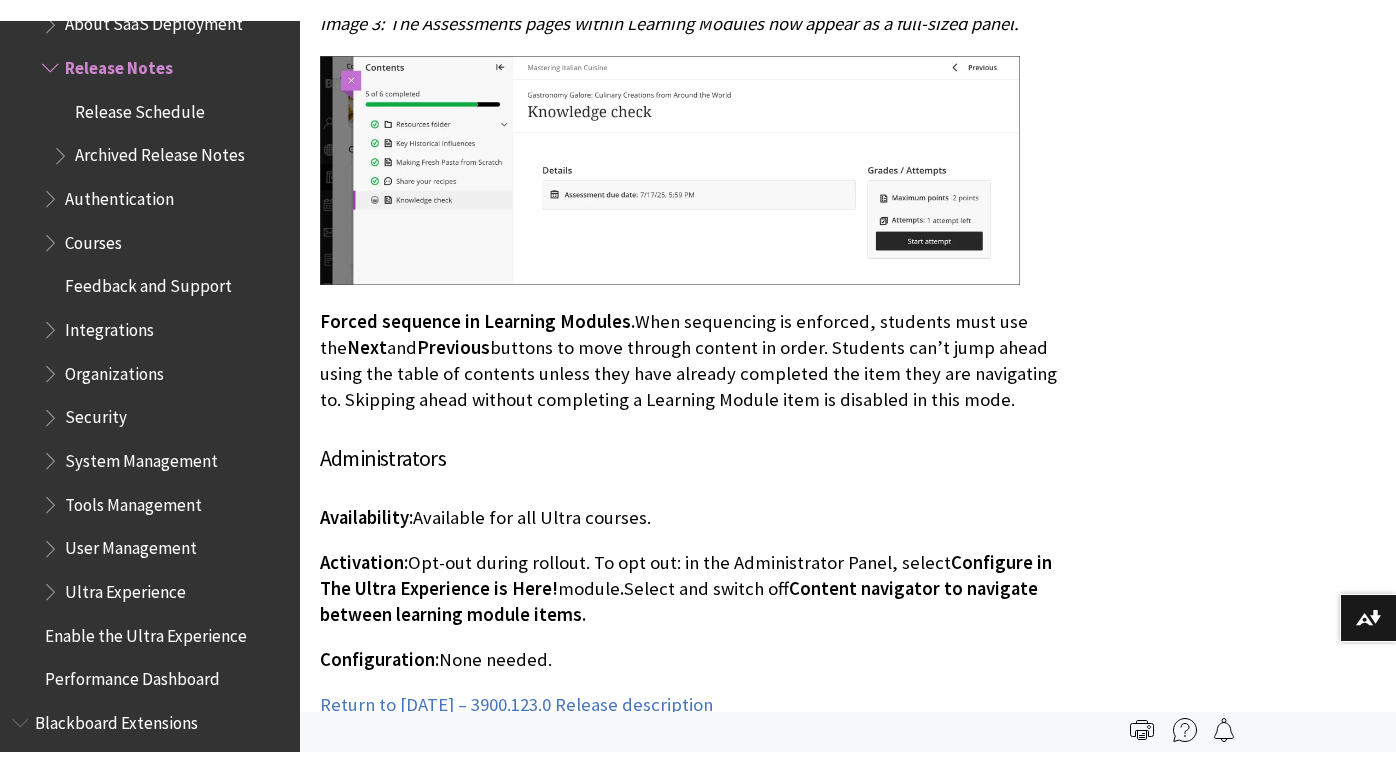 scroll, scrollTop: 15344, scrollLeft: 0, axis: vertical 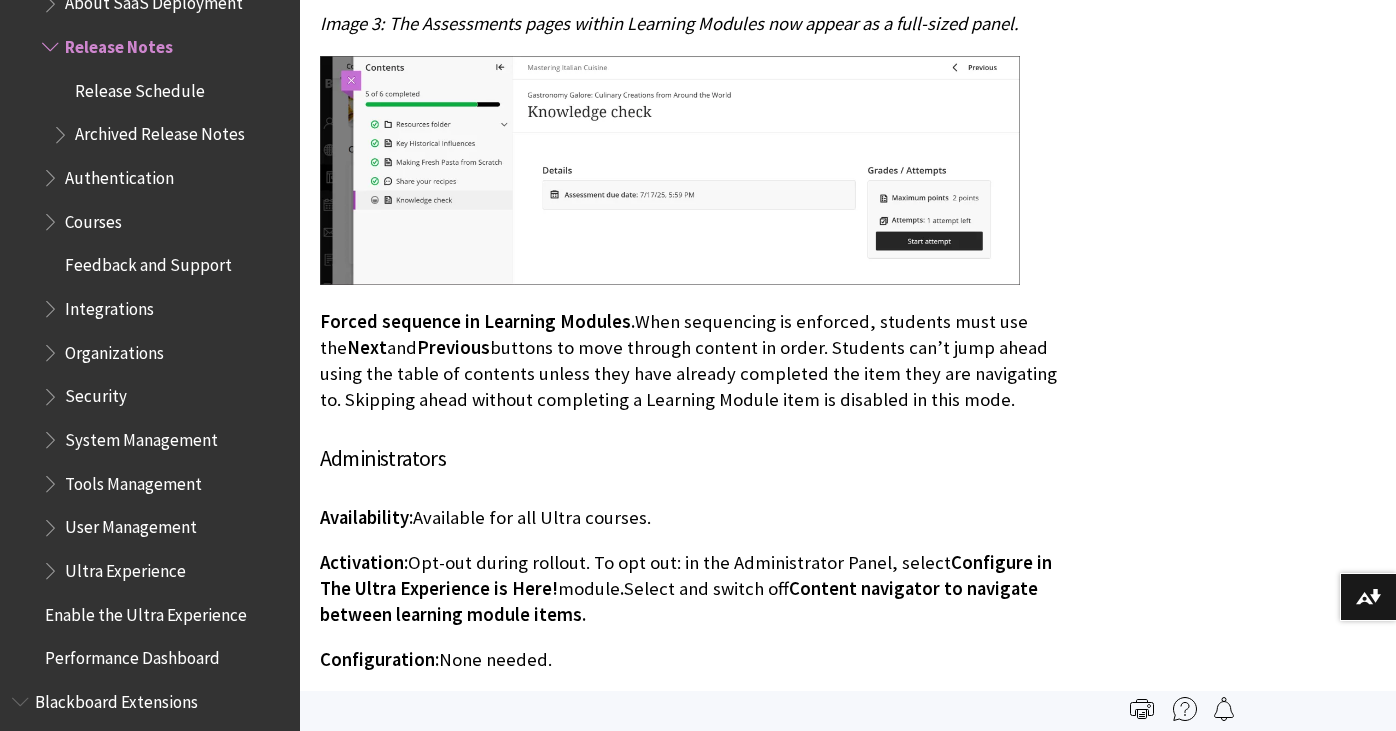 click on "Filter by Category
Show All
Course View: Original
?" at bounding box center (848, -3840) 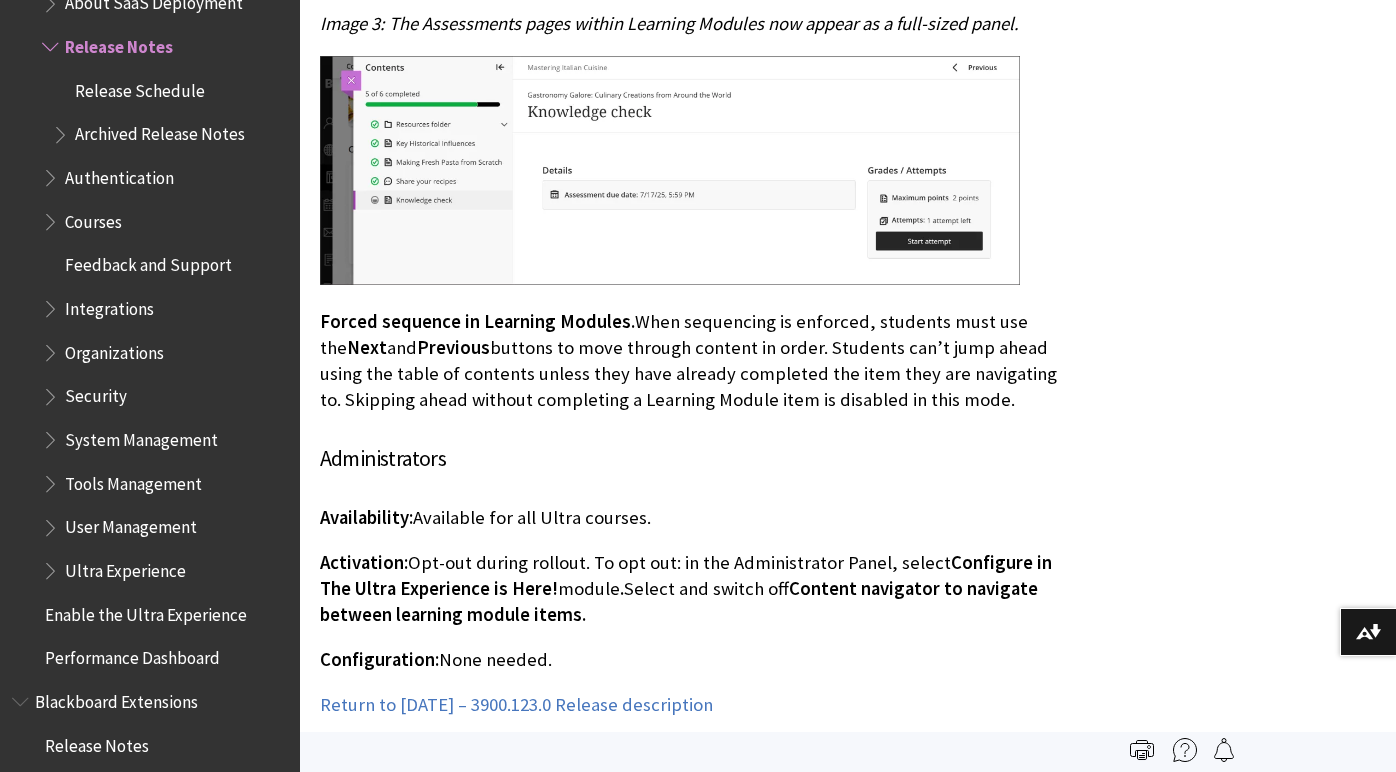 click on "Filter by Category
Show All
Course View: Original
?" at bounding box center (848, -3840) 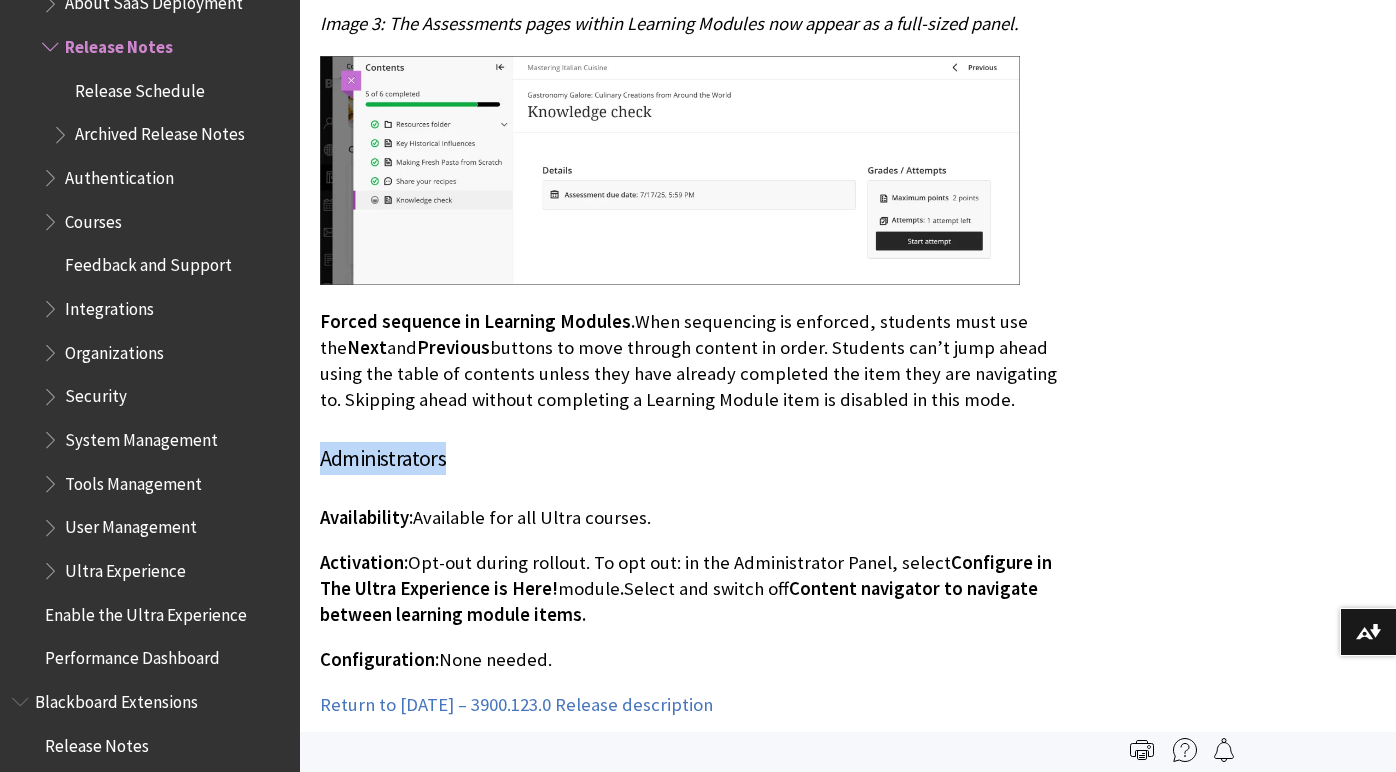 click on "Administrators" at bounding box center [700, 458] 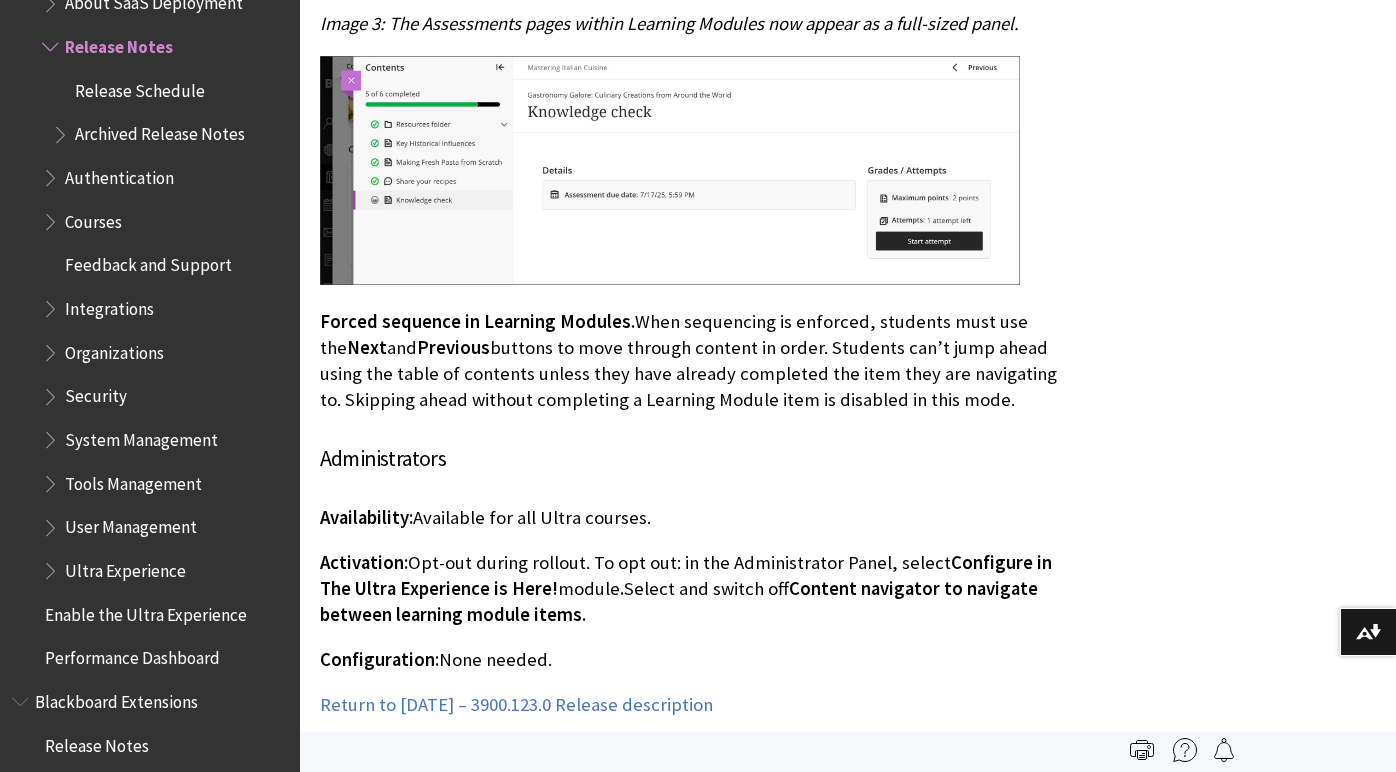click on "Administrators" at bounding box center (700, 458) 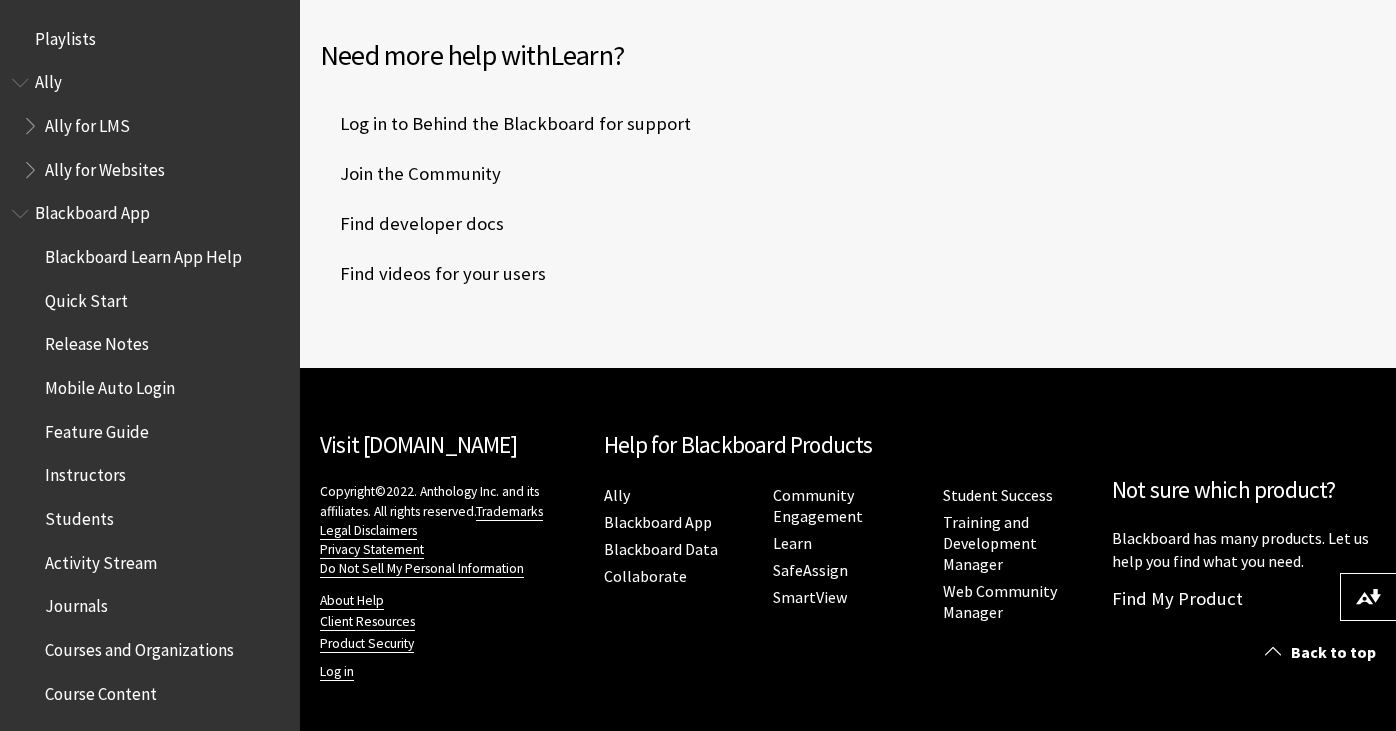 scroll, scrollTop: 2143, scrollLeft: 0, axis: vertical 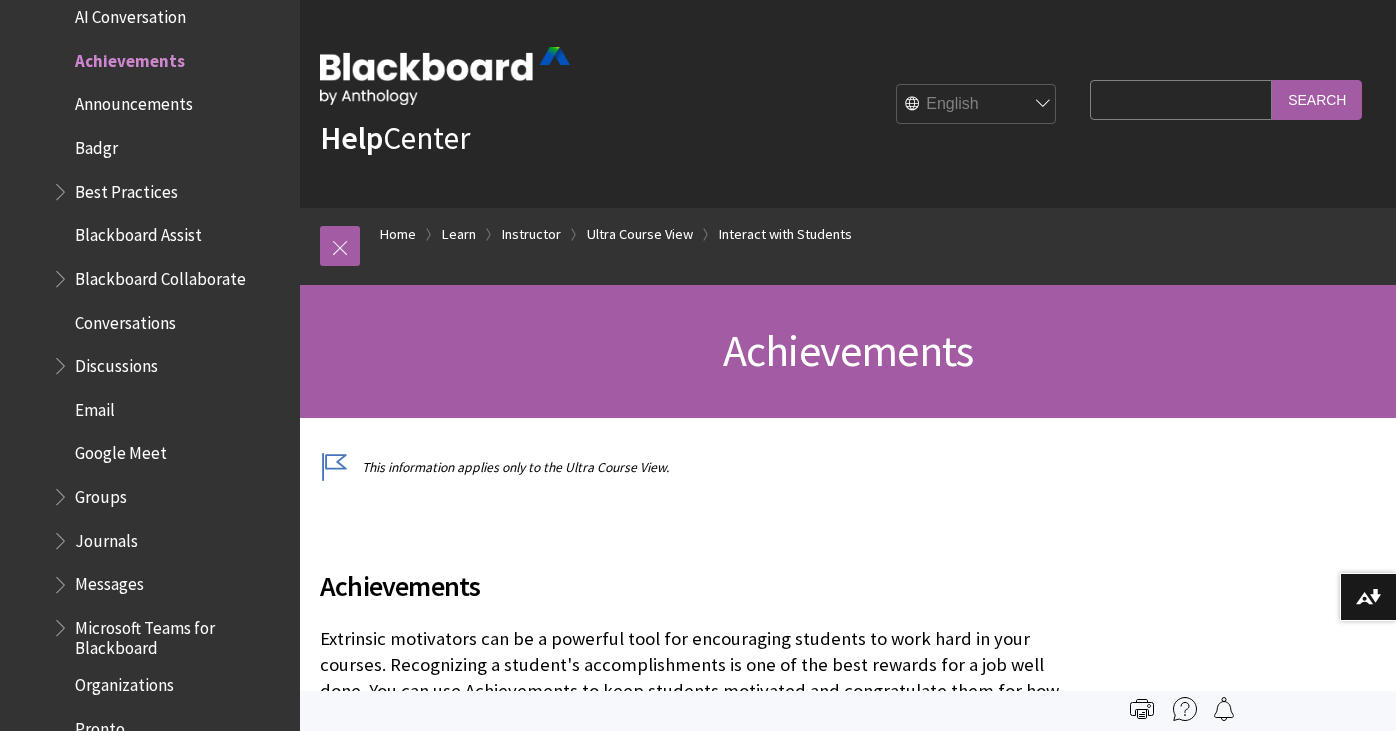 click on "Skip to main content
Help  Center
English عربية Català Cymraeg Deutsch Español Suomi Français עברית Italiano 日本語 한국어 Nederlands Norsk (Bokmål) Português, Brasil Русский Svenska Türkçe 简体中文 Français Canadien
Search Query
Search
Breadcrumb
Home
Learn
Instructor
Ultra Course View" at bounding box center (698, 3123) 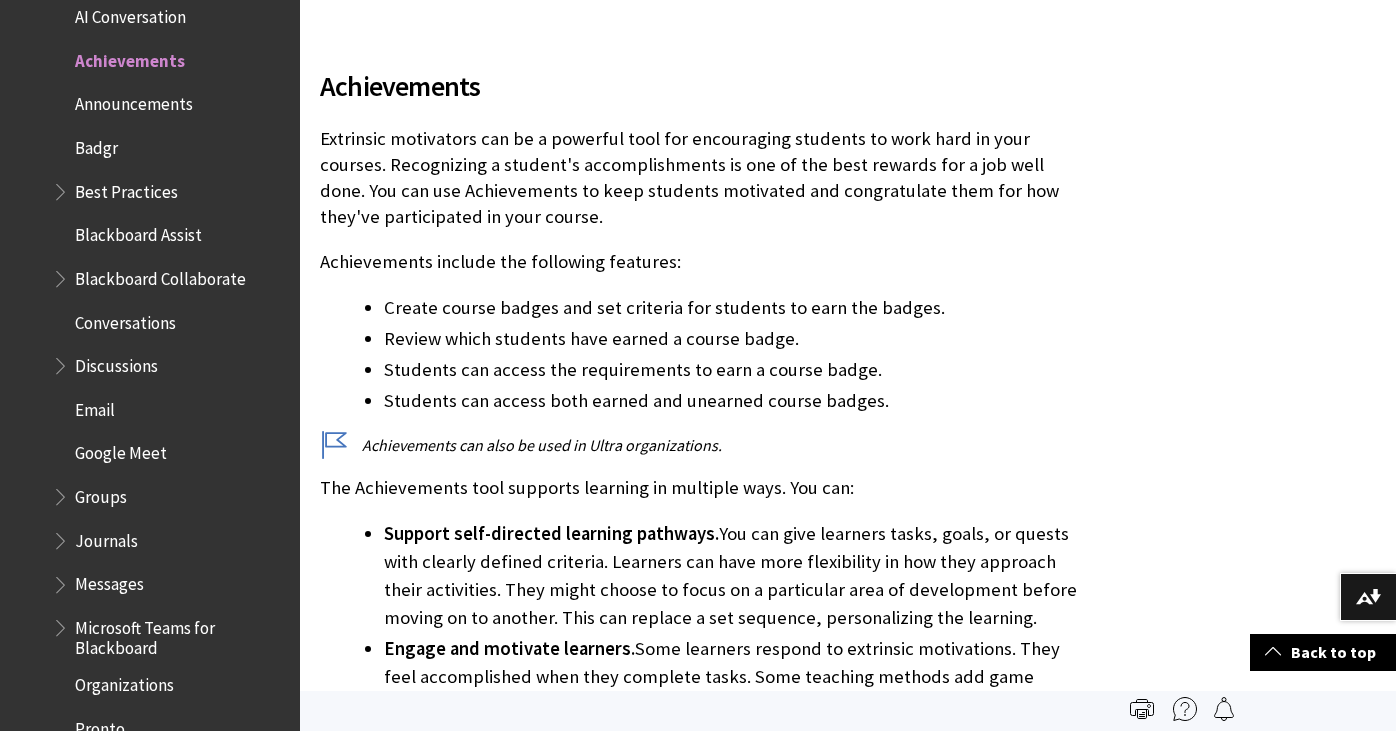 scroll, scrollTop: 467, scrollLeft: 0, axis: vertical 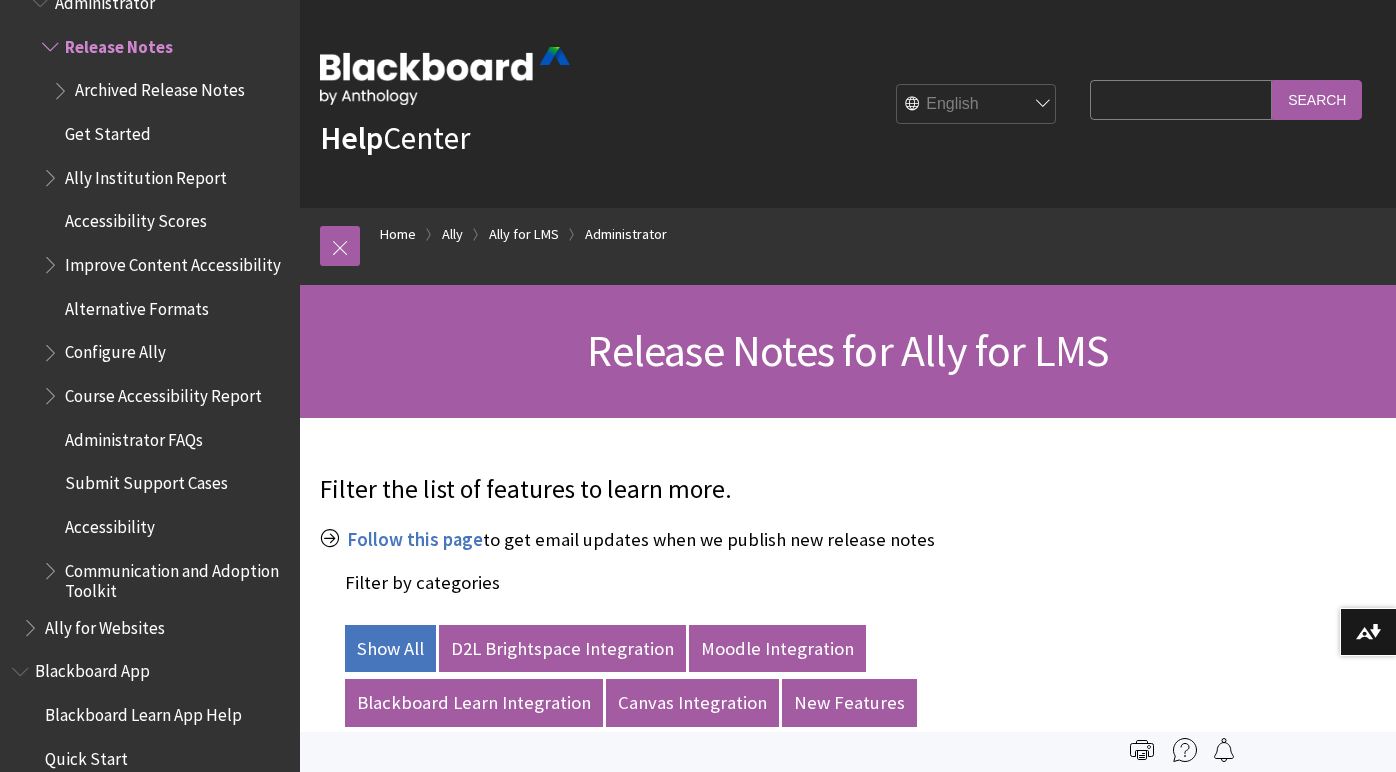 drag, startPoint x: 70, startPoint y: 1, endPoint x: 1040, endPoint y: 497, distance: 1089.4568 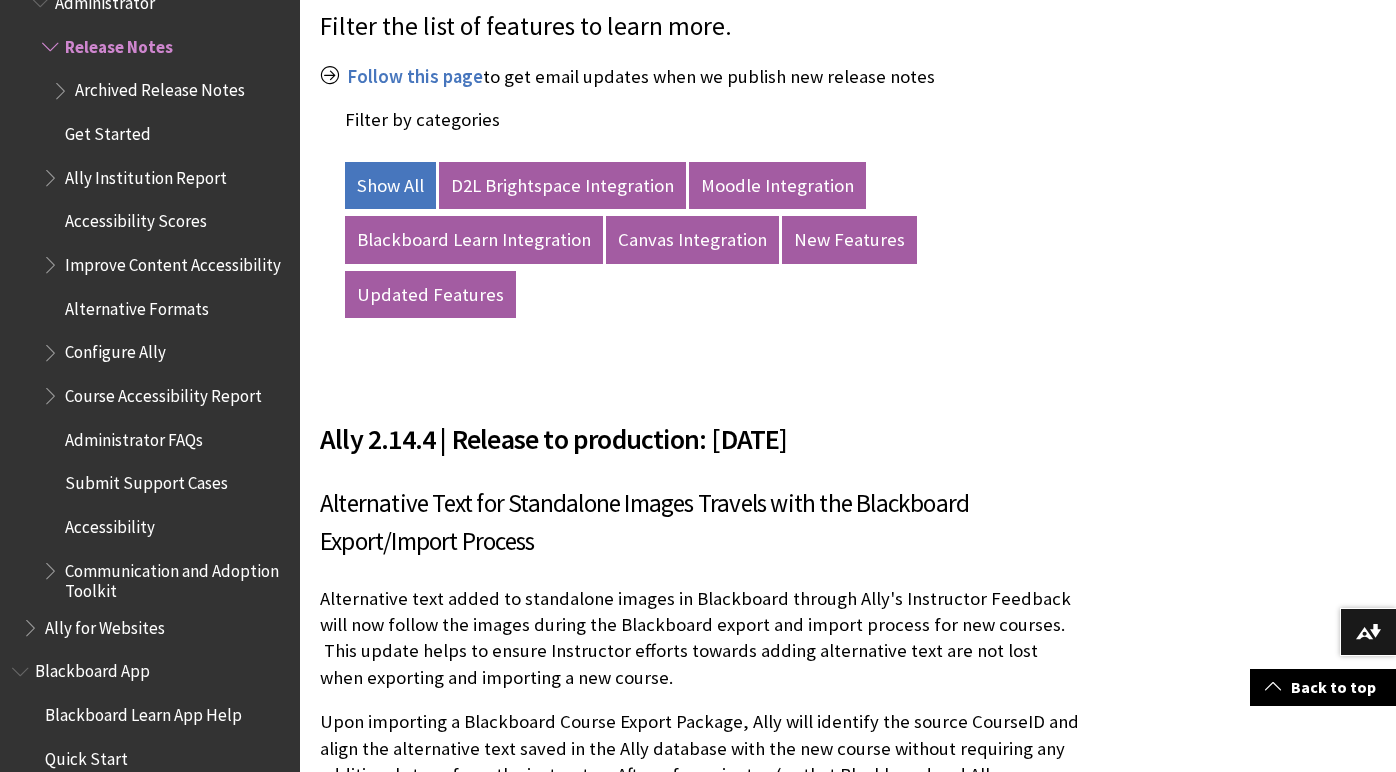 scroll, scrollTop: 500, scrollLeft: 0, axis: vertical 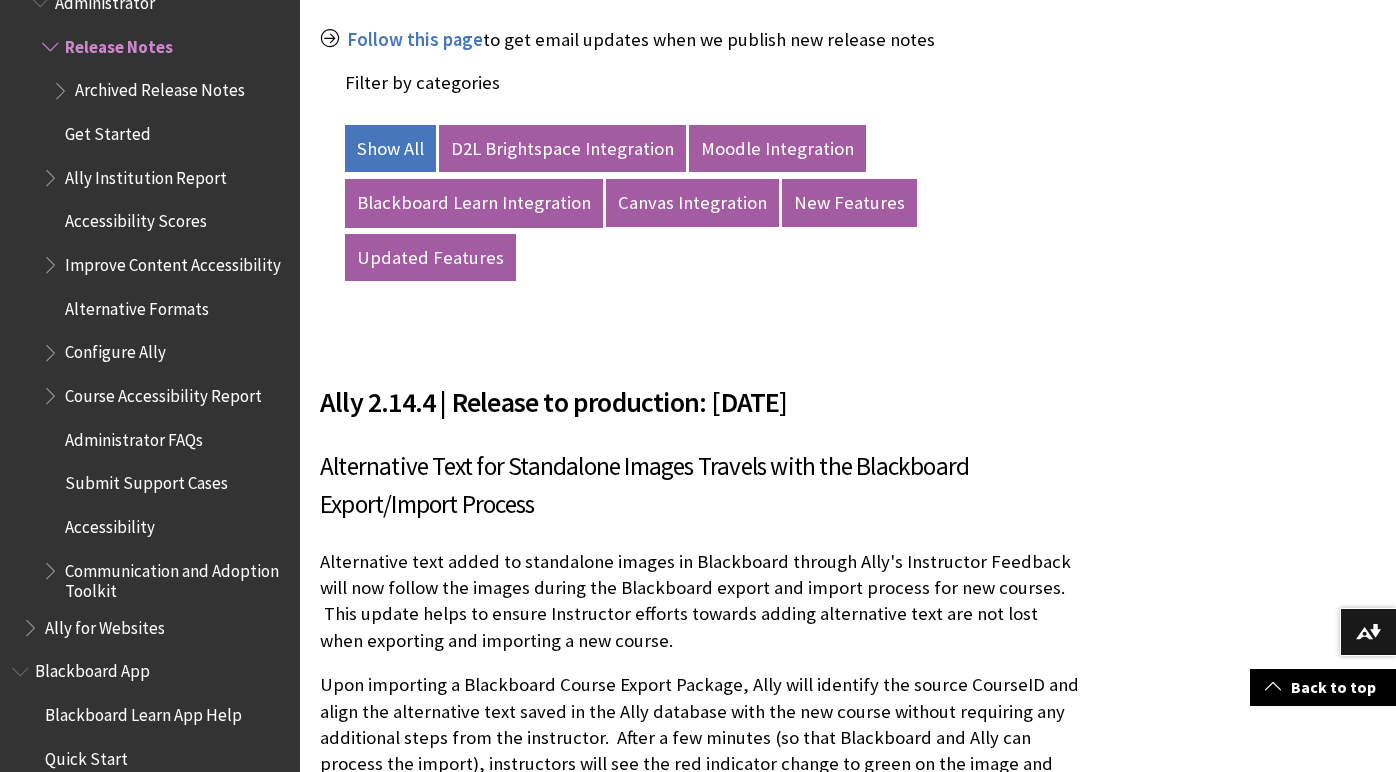 click on "Blackboard Learn Integration" at bounding box center (474, 203) 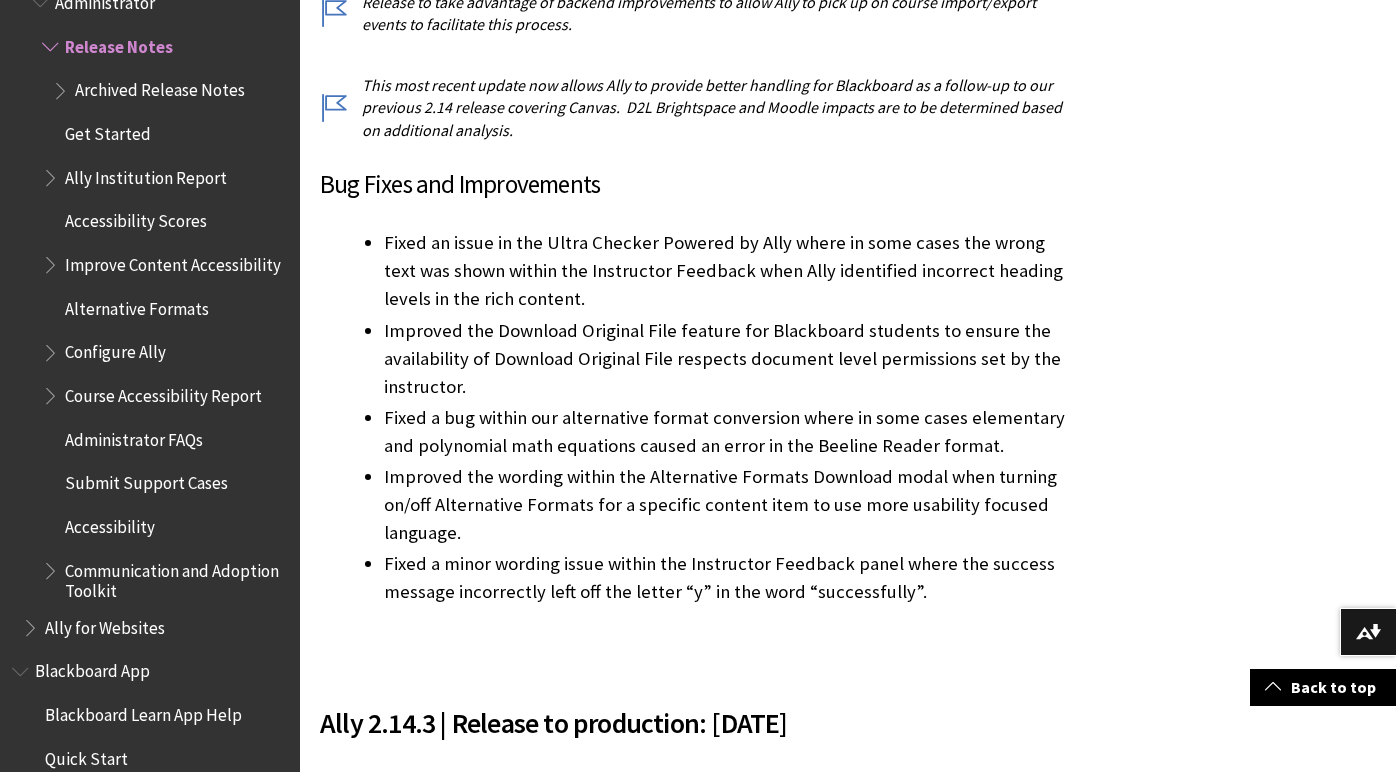 scroll, scrollTop: 1900, scrollLeft: 0, axis: vertical 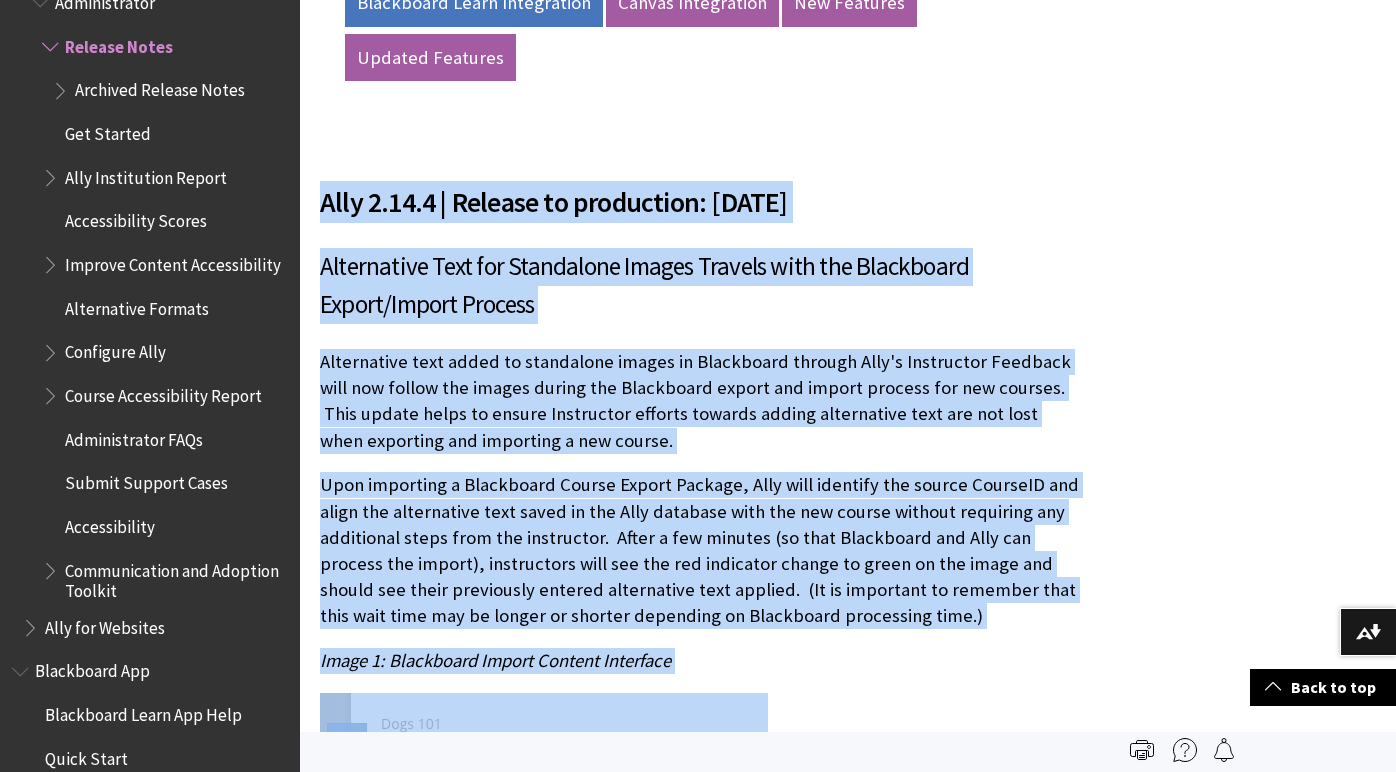 drag, startPoint x: 941, startPoint y: 597, endPoint x: 319, endPoint y: 206, distance: 734.687 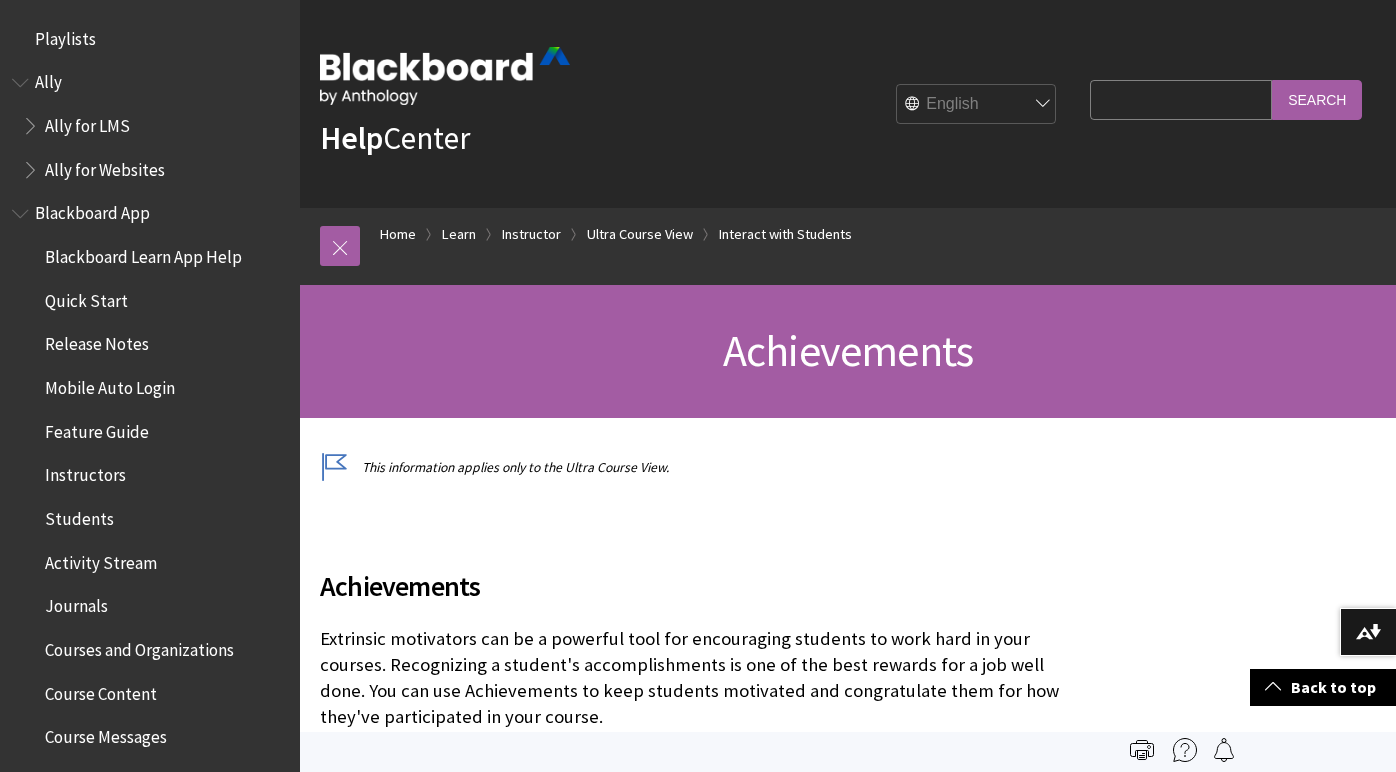 scroll, scrollTop: 467, scrollLeft: 0, axis: vertical 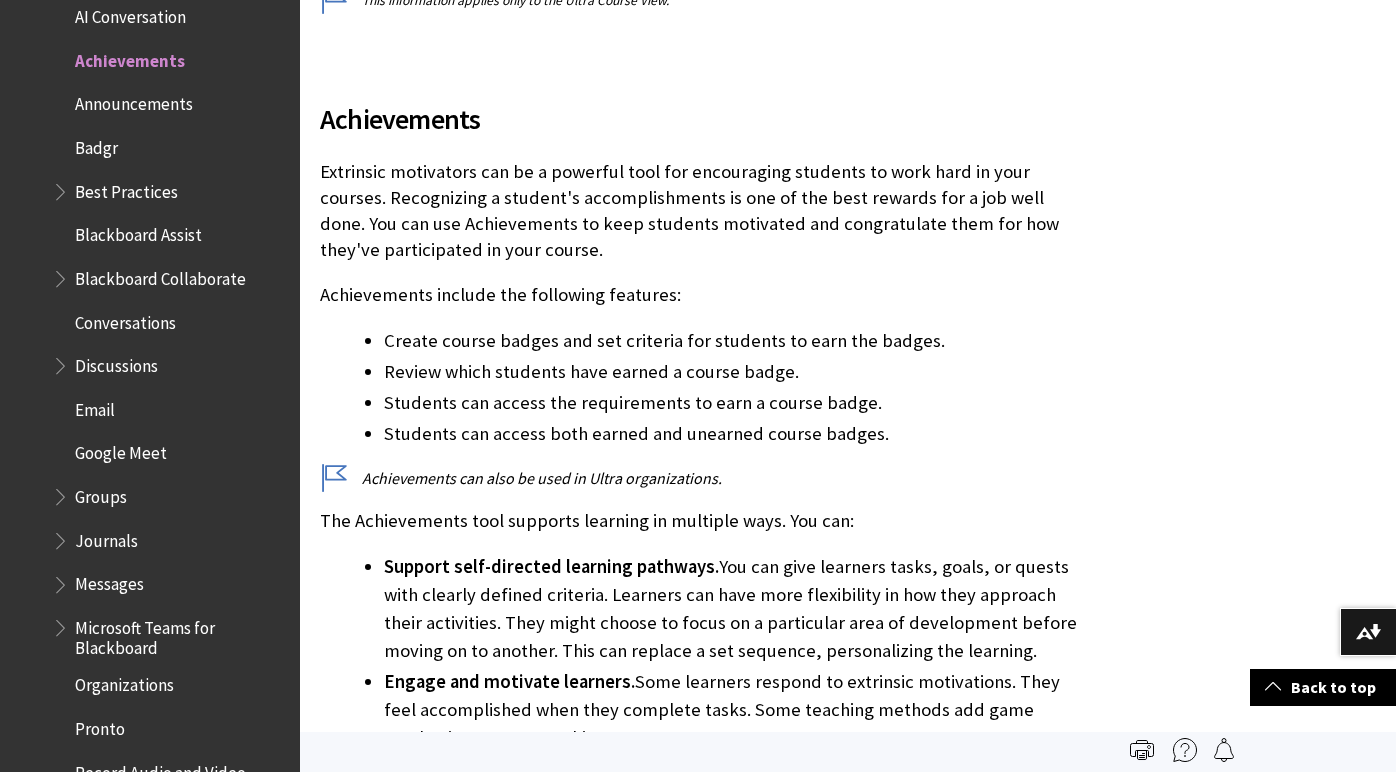 click on "Create course badges and set criteria for students to earn the badges.  Review which students have earned a course badge.  Students can access the requirements to earn a course badge.  Students can access both earned and unearned course badges." at bounding box center [700, 387] 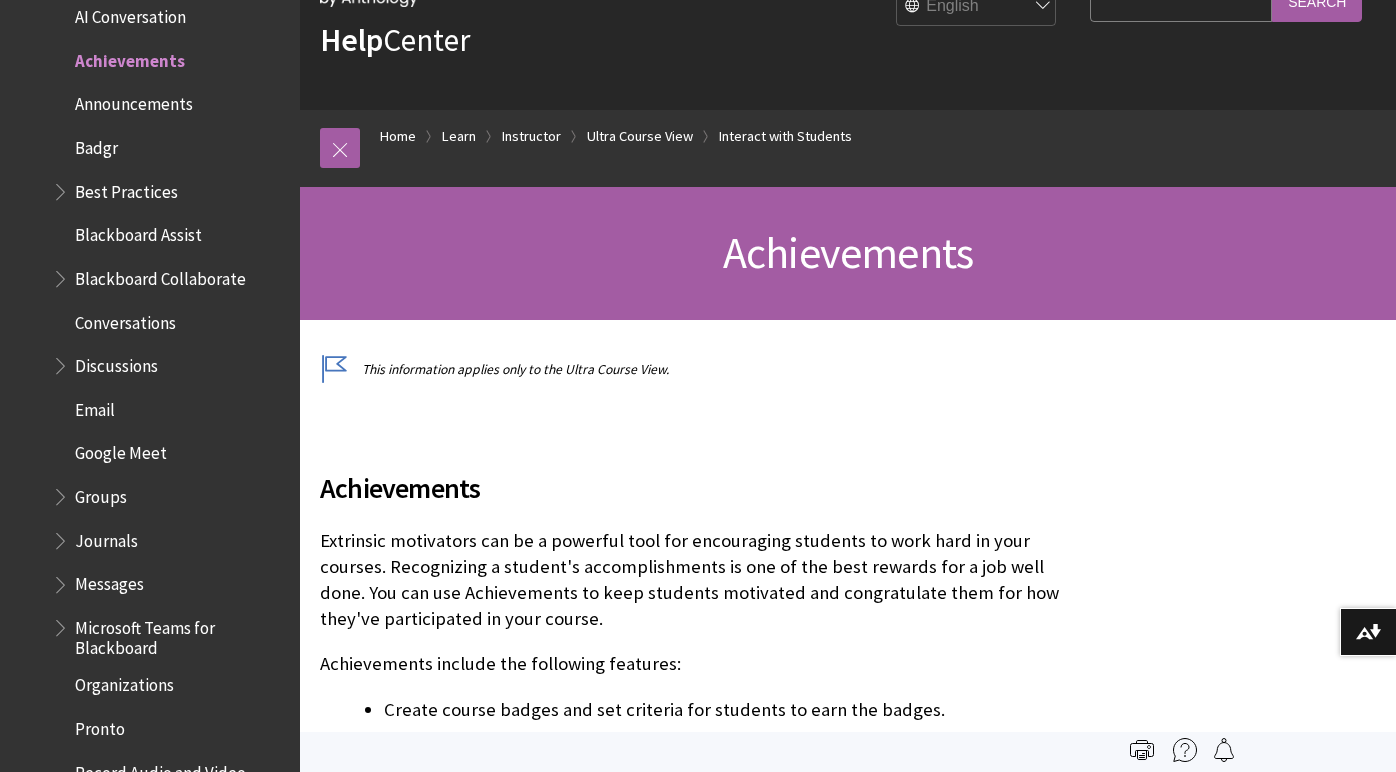 scroll, scrollTop: 0, scrollLeft: 0, axis: both 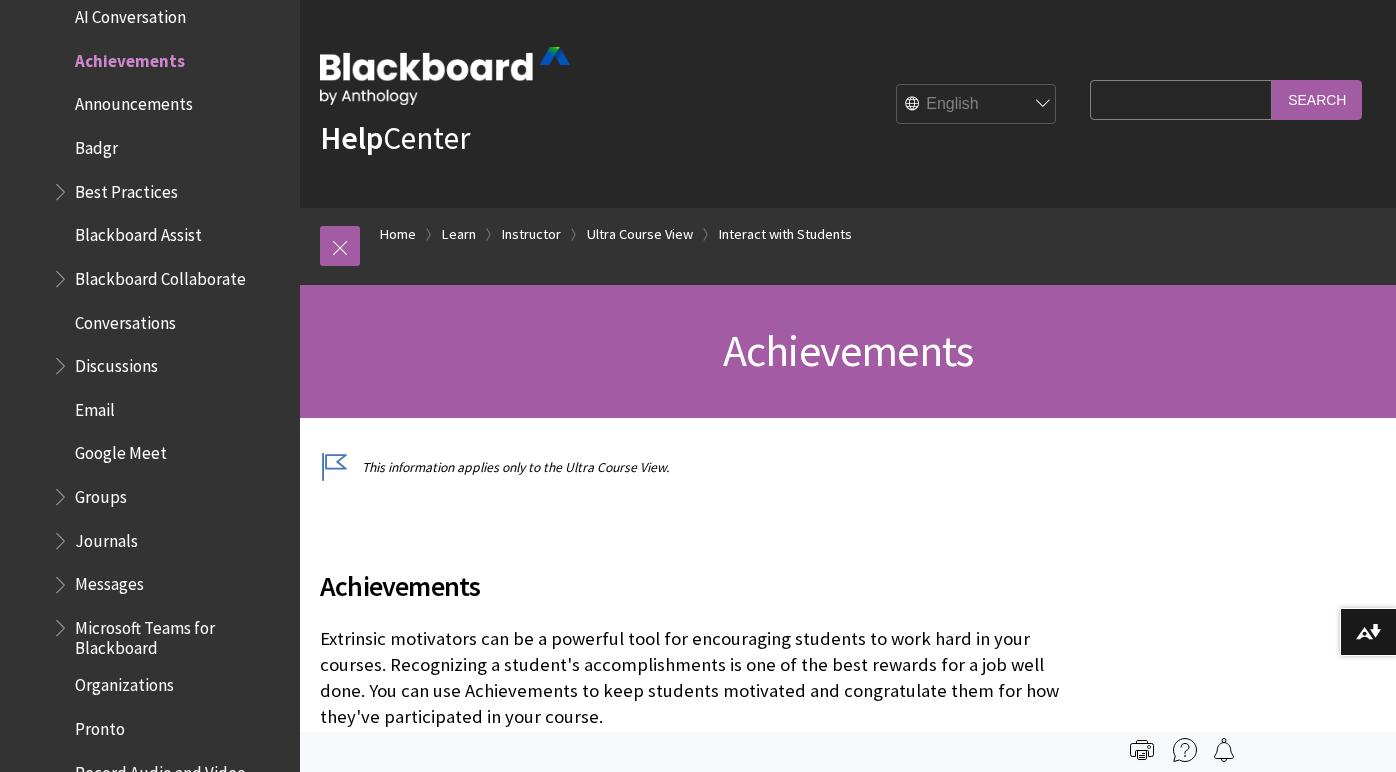 click on "Achievements" at bounding box center [848, 351] 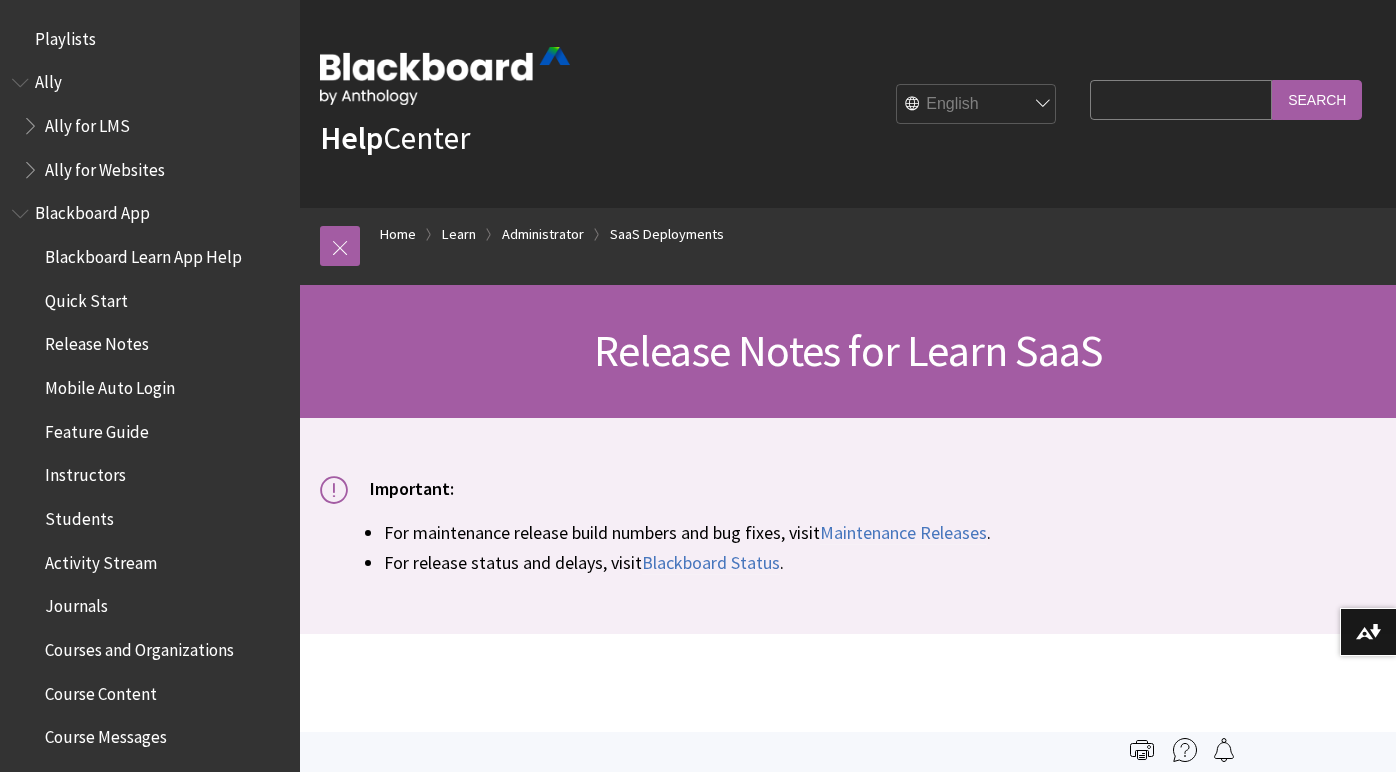 scroll, scrollTop: 15344, scrollLeft: 0, axis: vertical 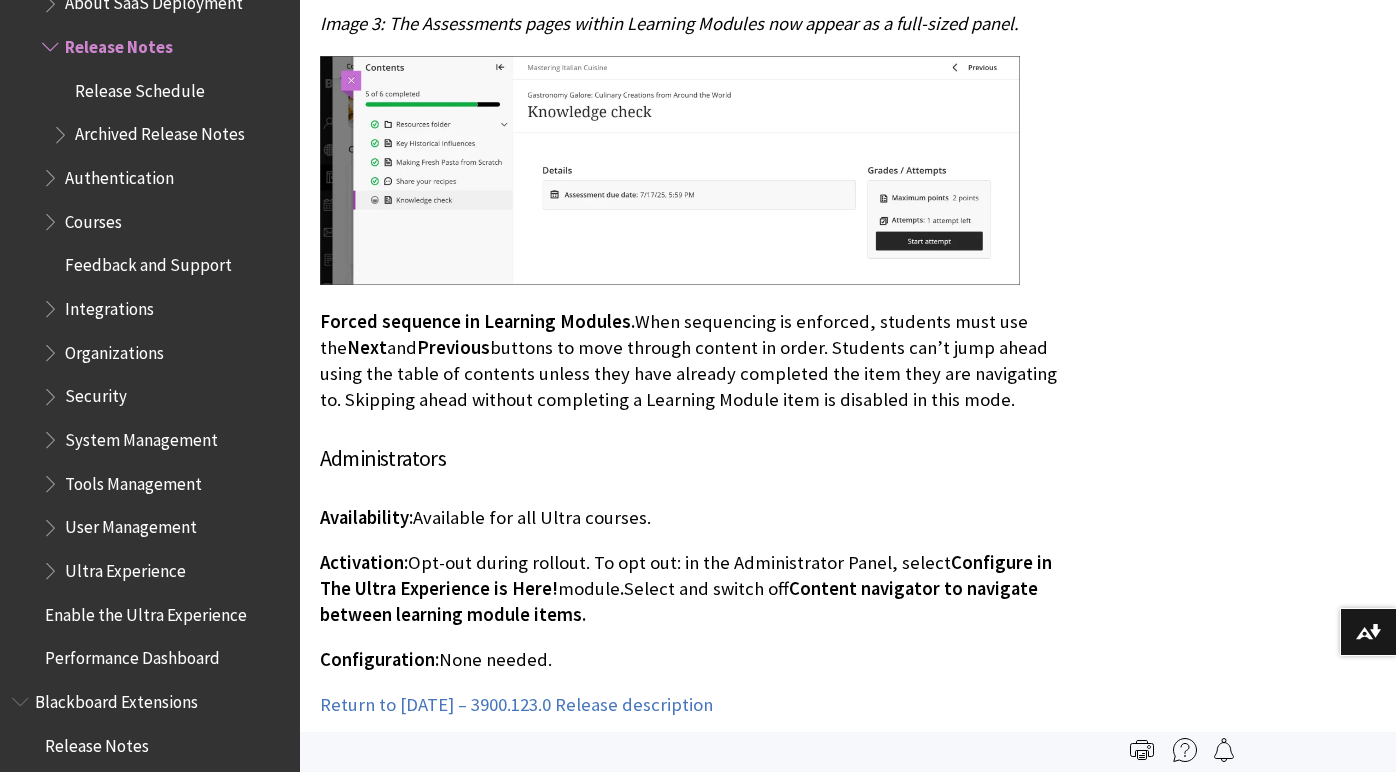 click on "Activation:  Opt-out during rollout. To opt out: in the Administrator Panel, select  Configure in The Ultra Experience is Here!  module .  Select and switch off  Content navigator to navigate between learning module items." at bounding box center [700, 589] 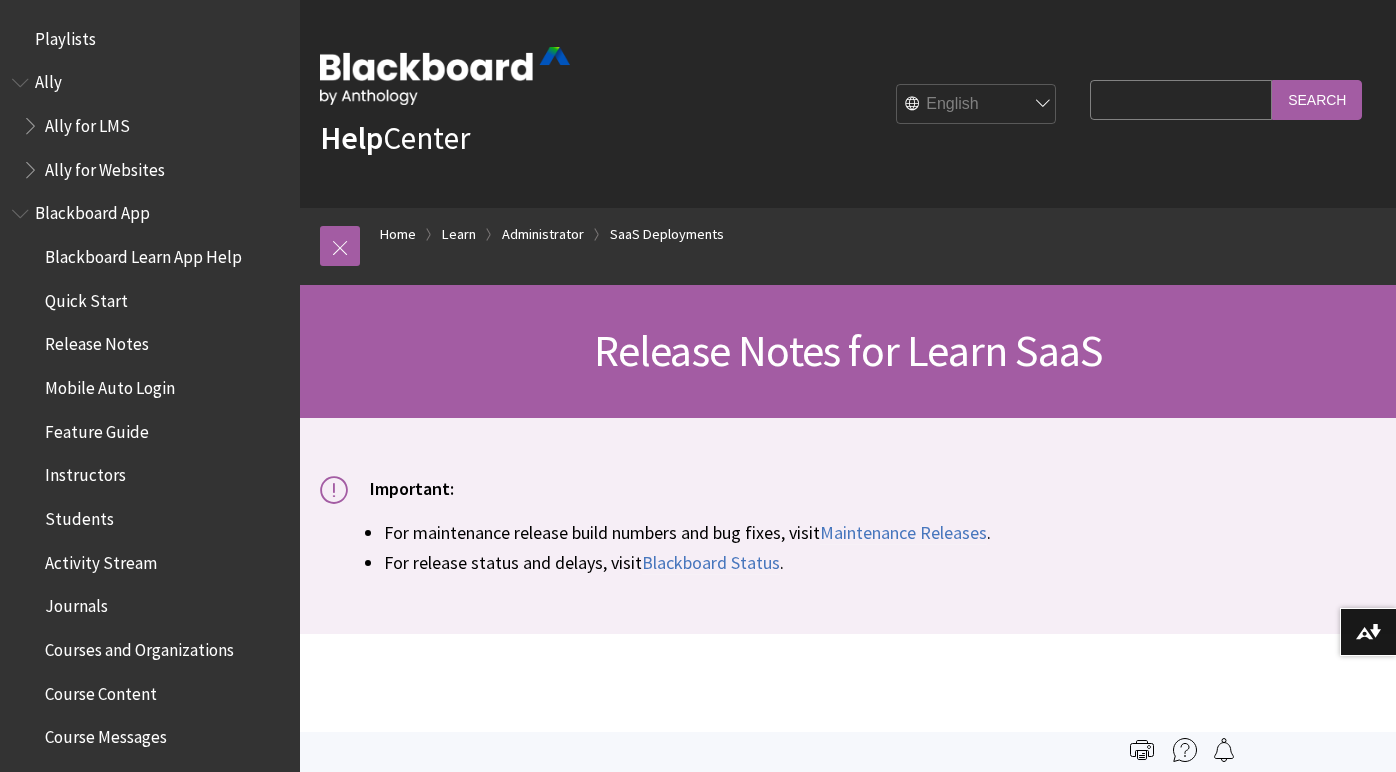 scroll, scrollTop: 15344, scrollLeft: 0, axis: vertical 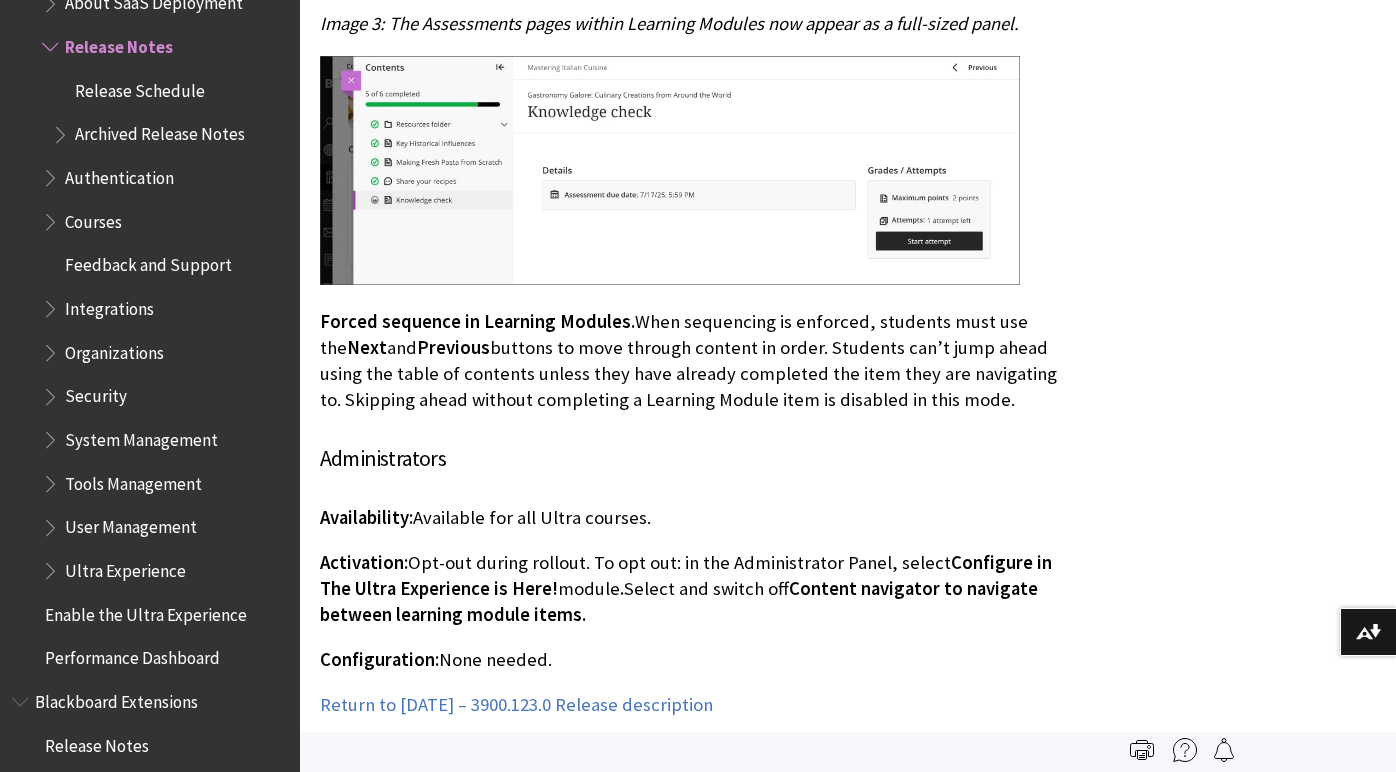 click on "Filter by Category
Show All
Course View: Original
?" at bounding box center (848, -3840) 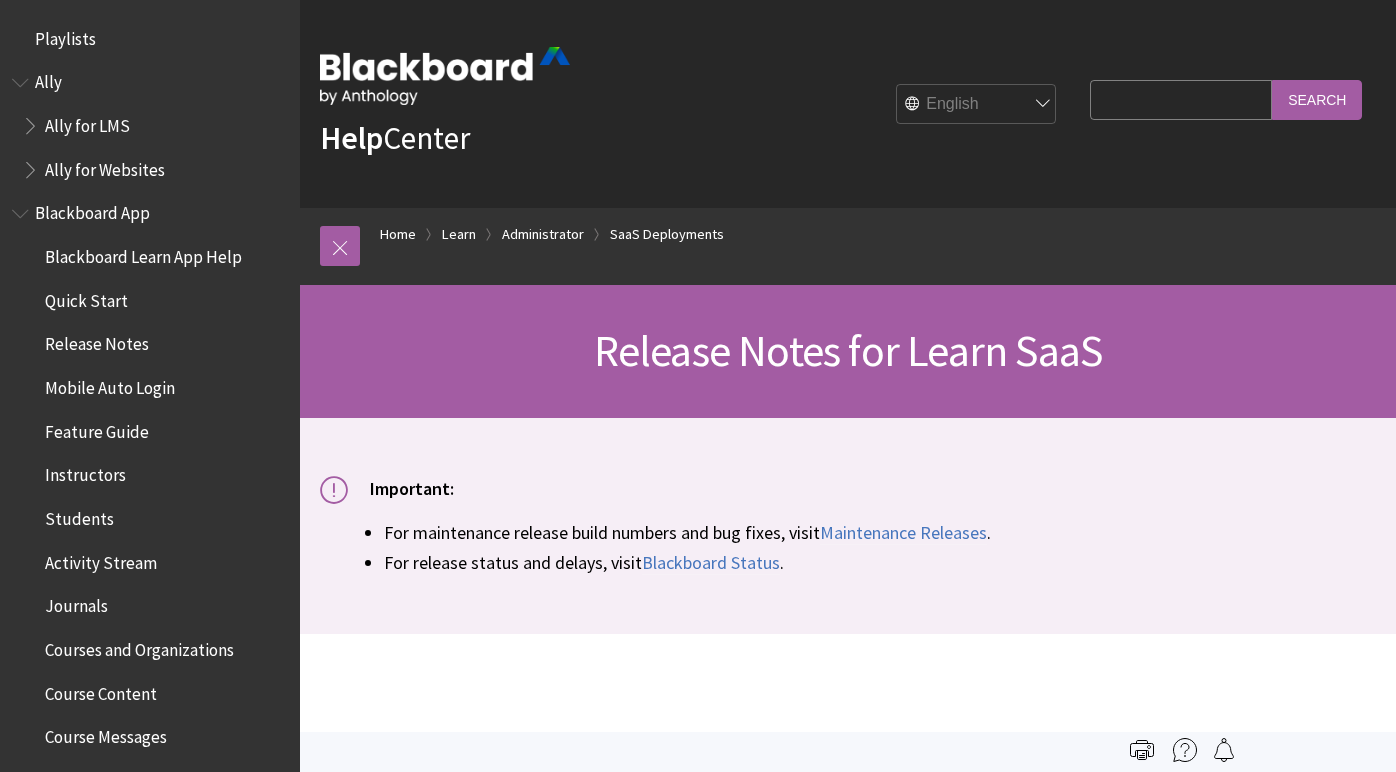 scroll, scrollTop: 1705, scrollLeft: 0, axis: vertical 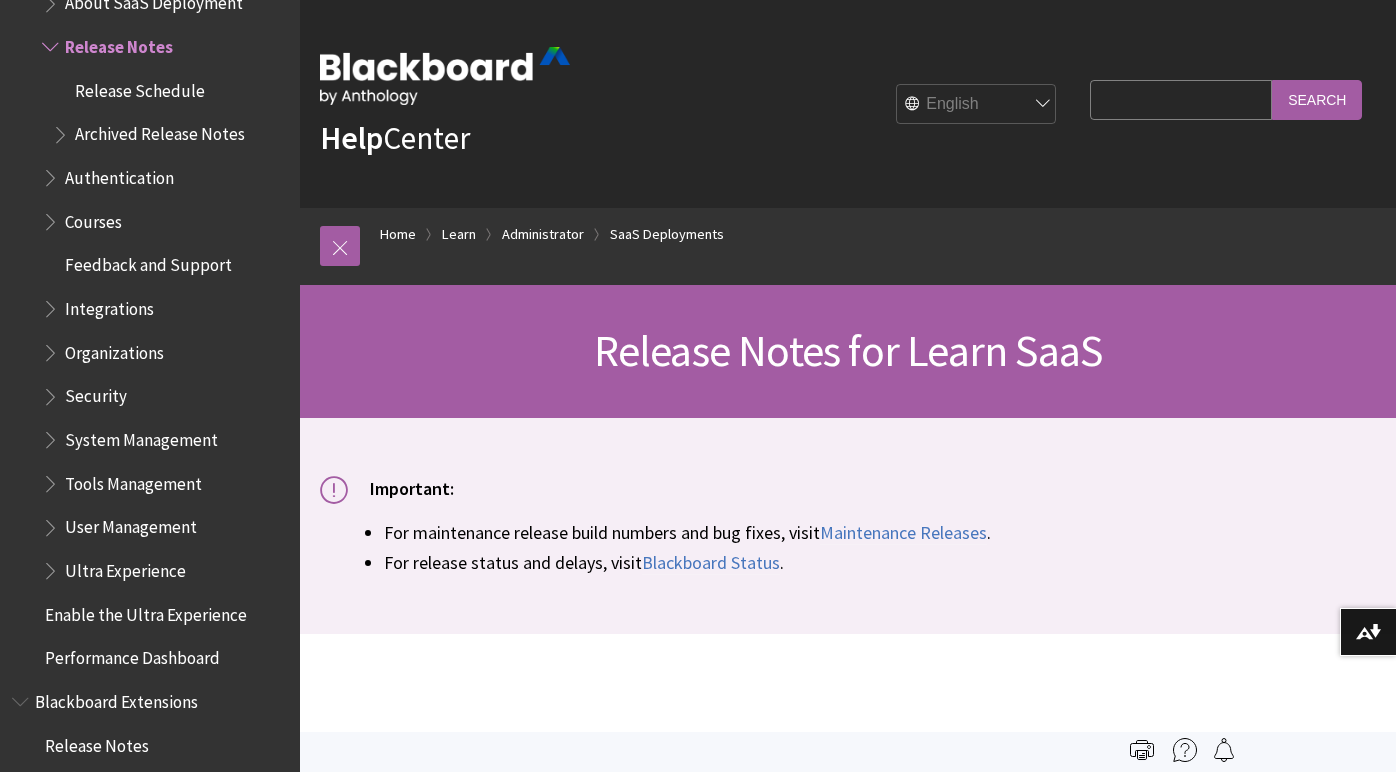 click on "Search Query" at bounding box center [1181, 99] 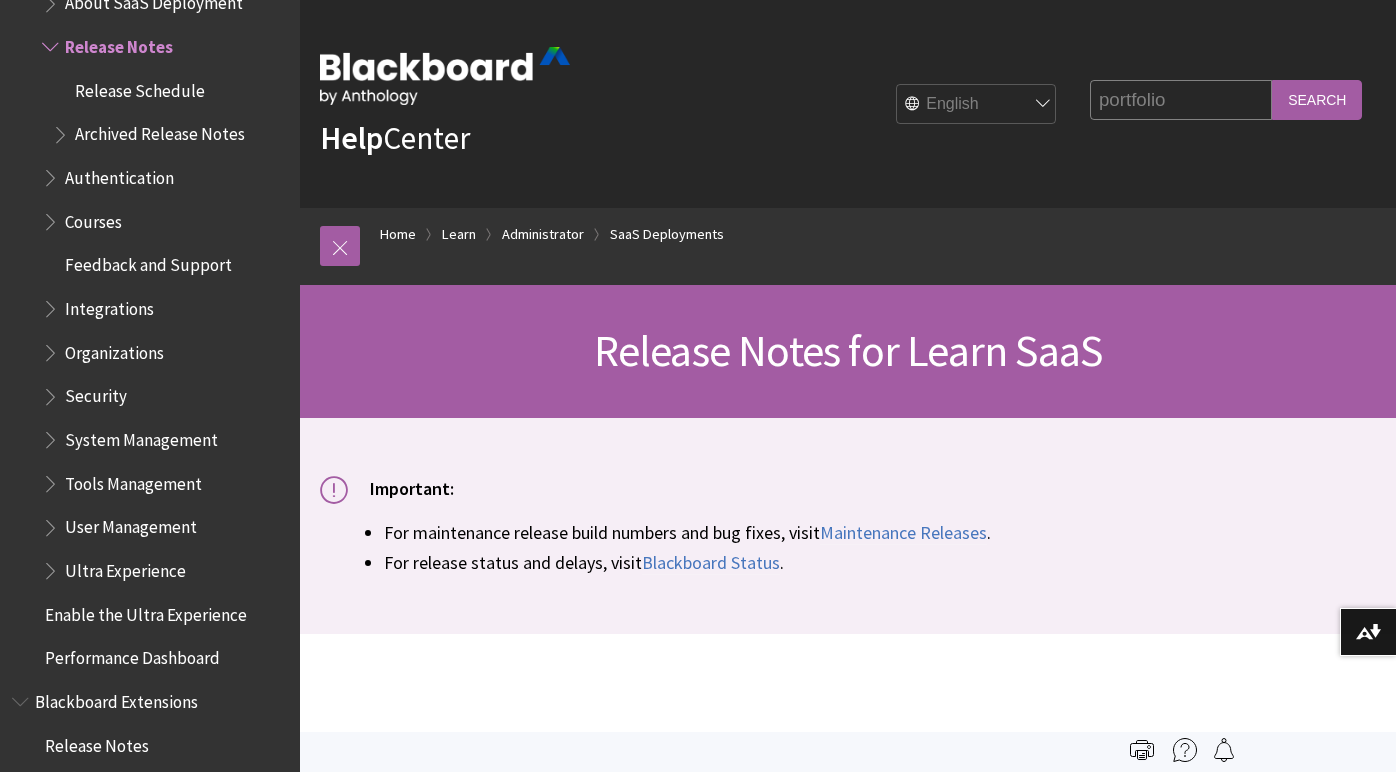 type on "portfolio" 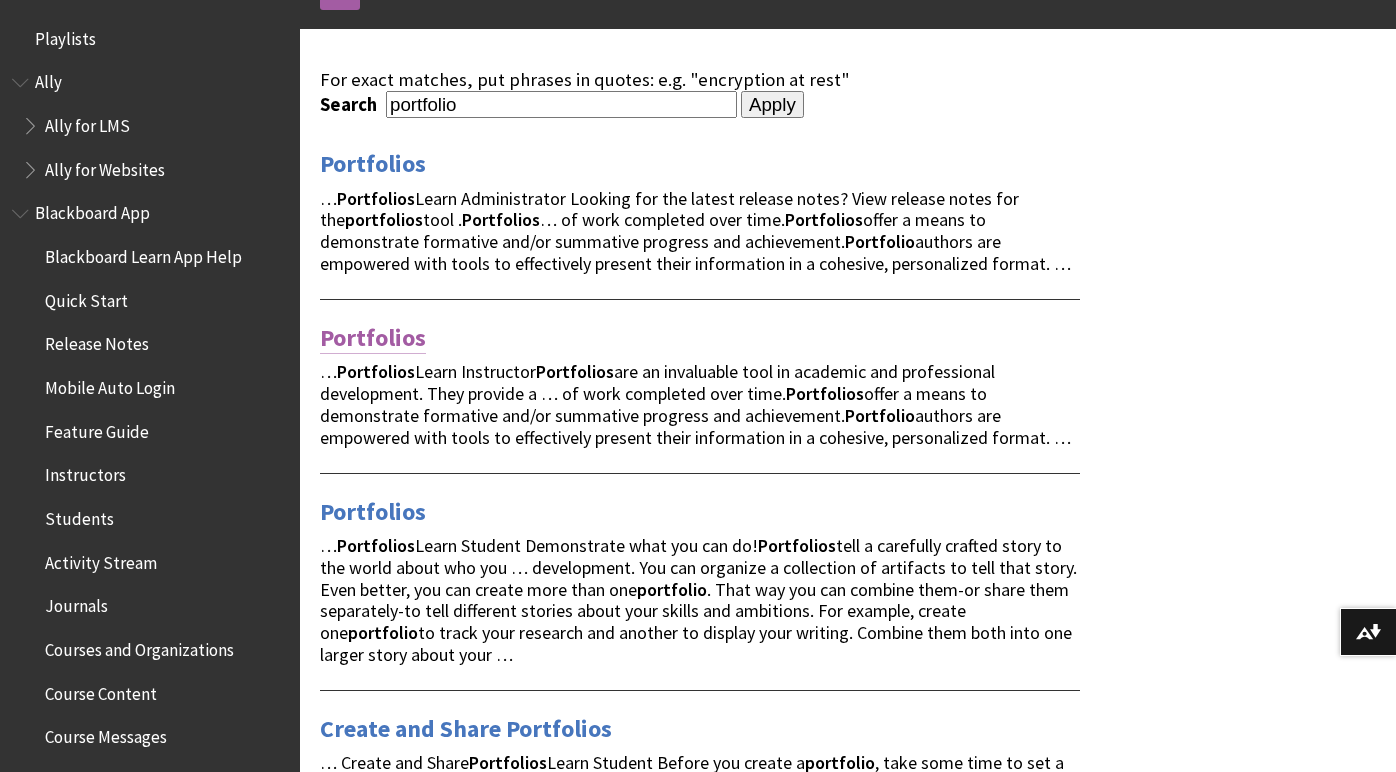 scroll, scrollTop: 267, scrollLeft: 0, axis: vertical 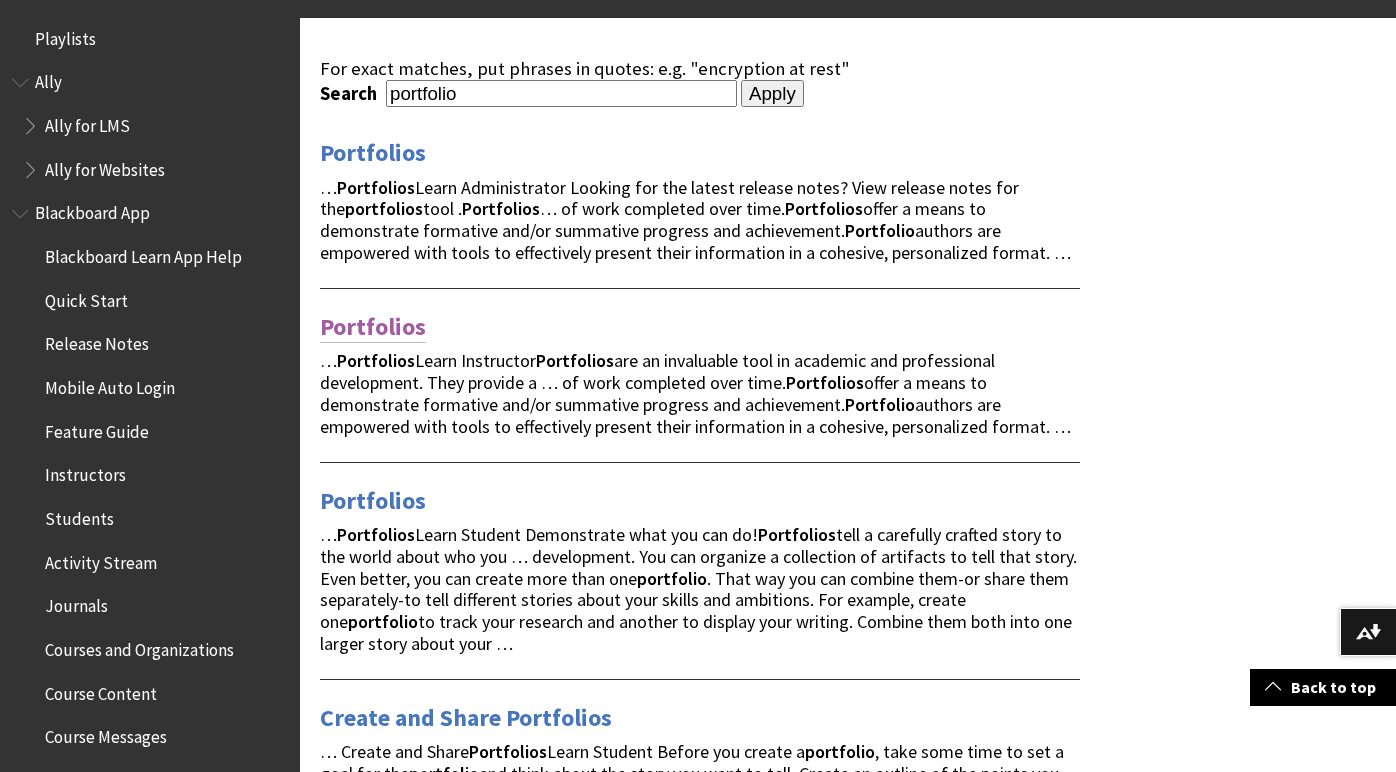click on "Portfolios" at bounding box center [373, 327] 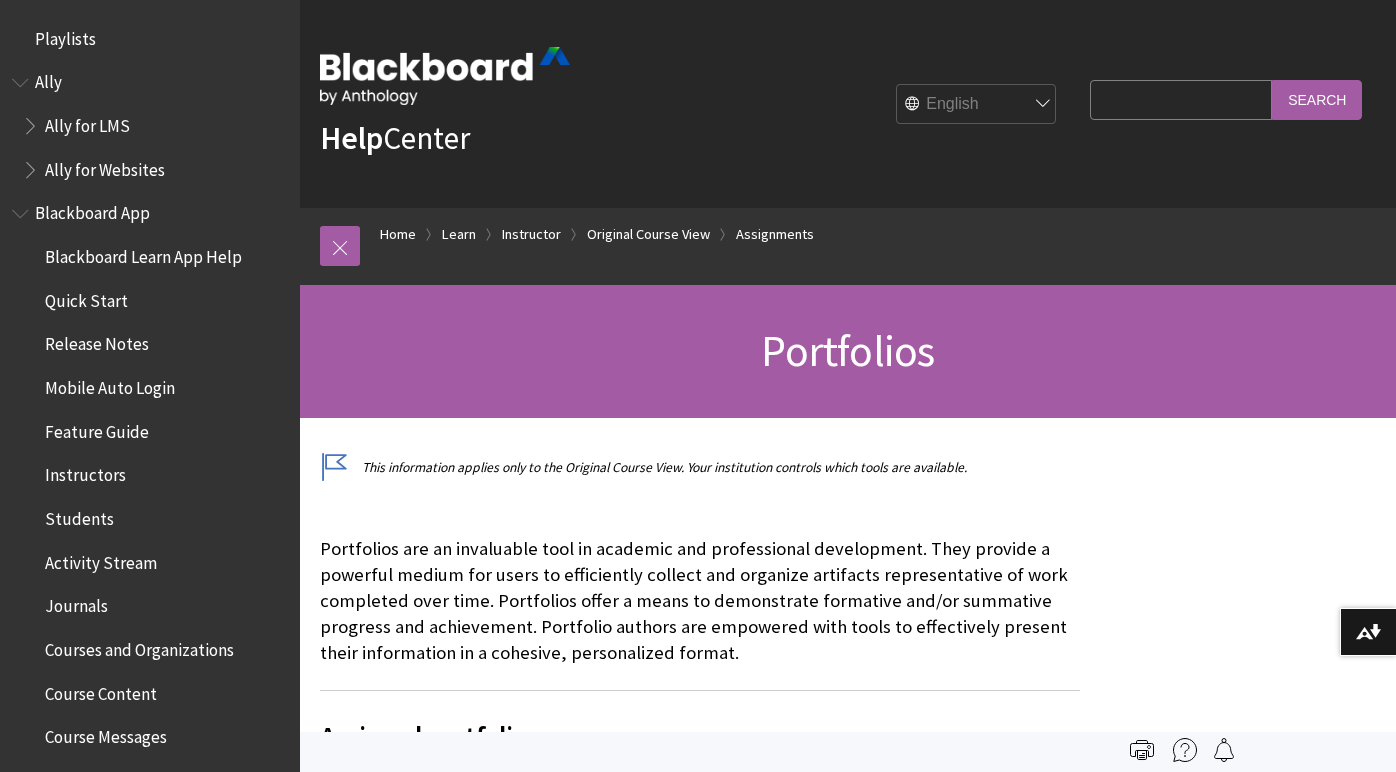 scroll, scrollTop: 0, scrollLeft: 0, axis: both 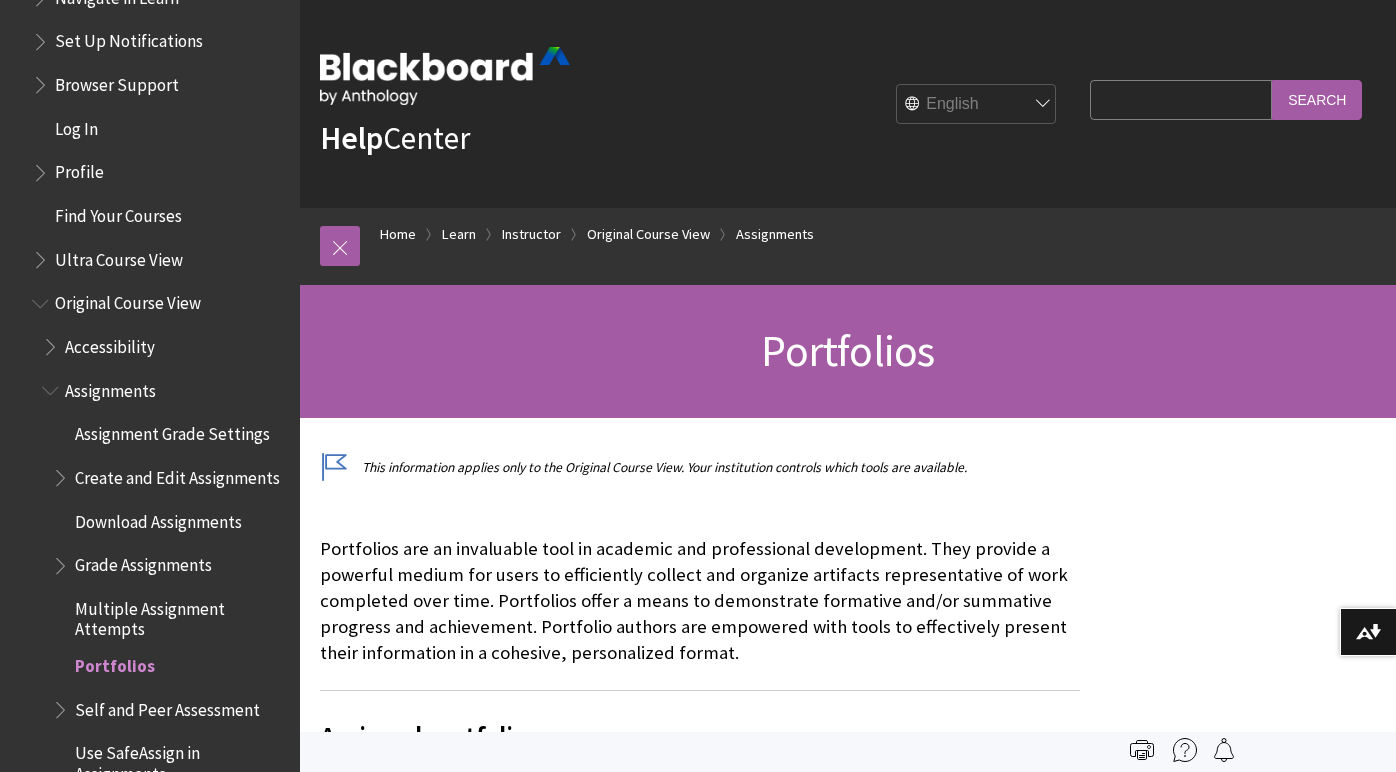 click at bounding box center [42, 299] 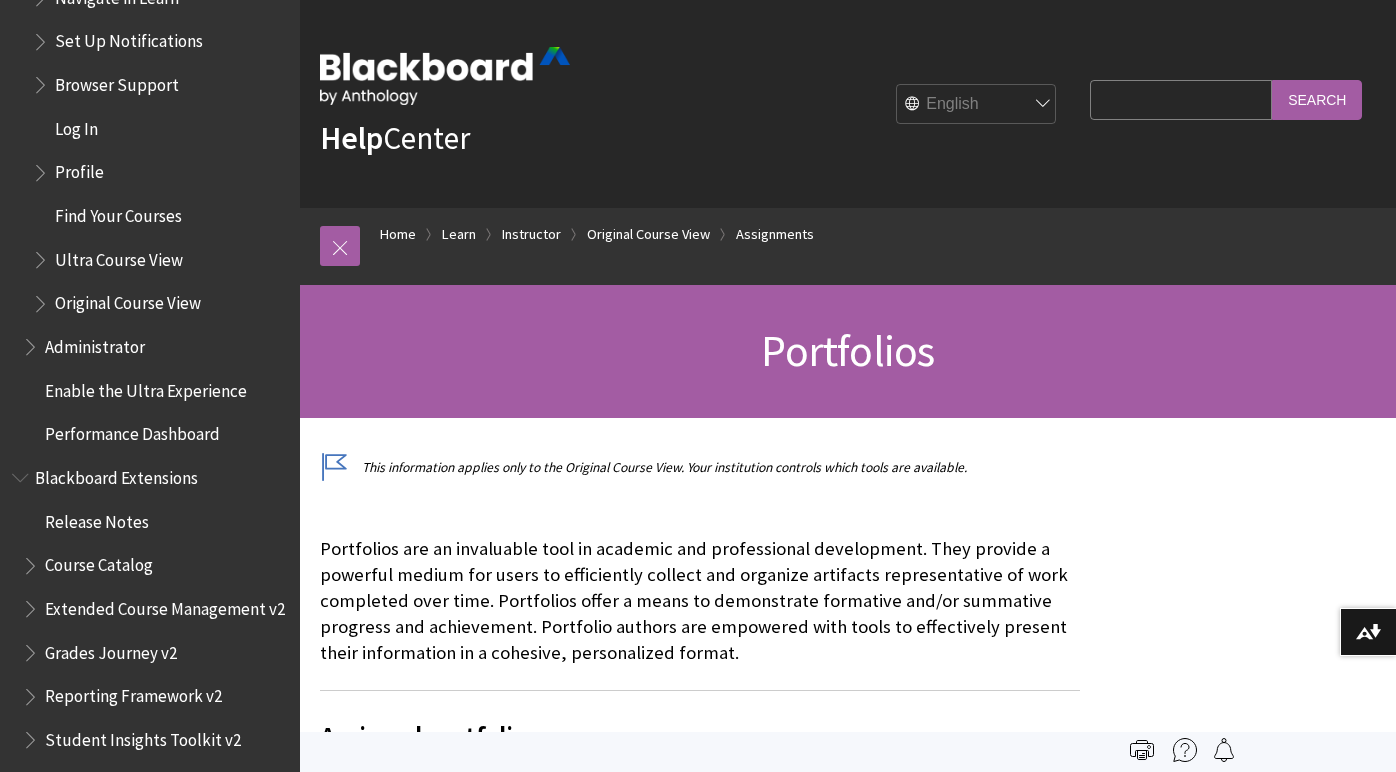 click on "Ultra Course View" at bounding box center [160, 260] 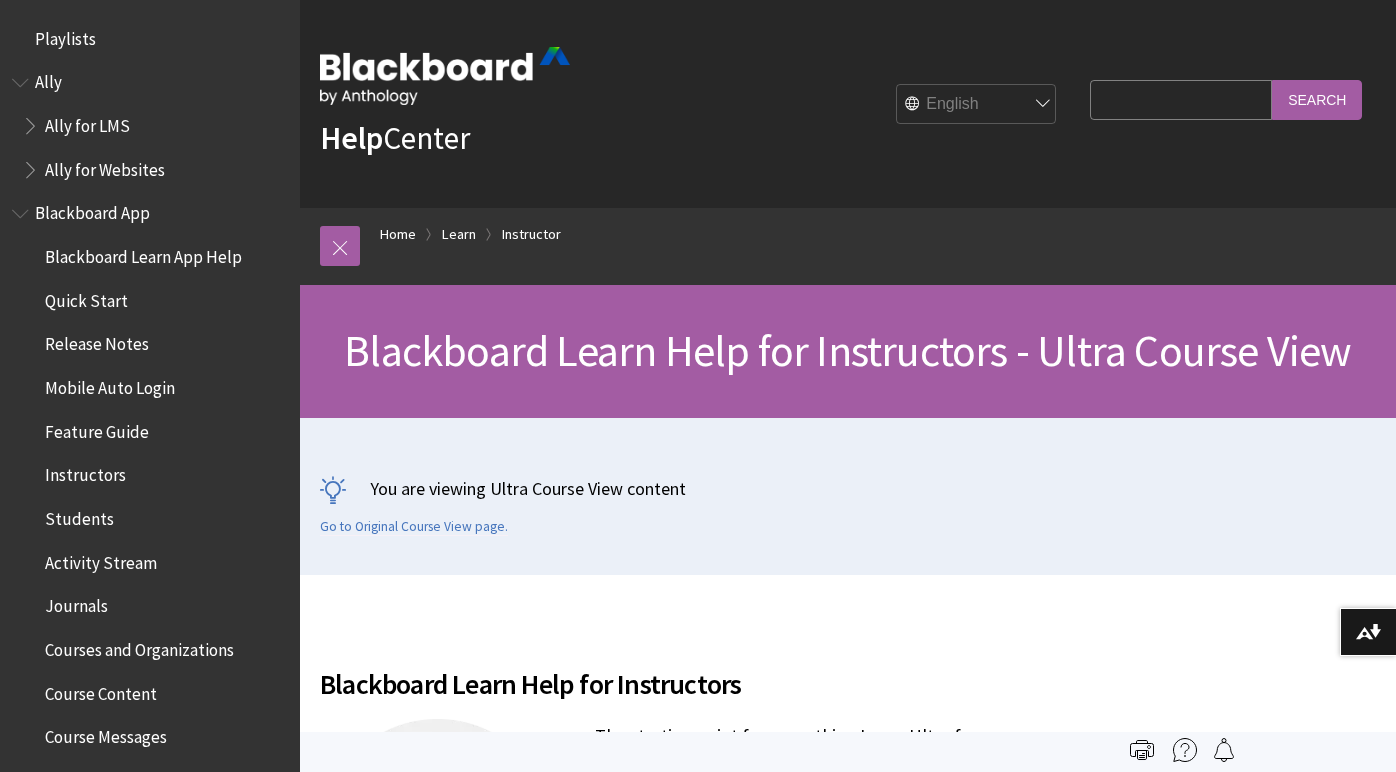 scroll, scrollTop: 0, scrollLeft: 0, axis: both 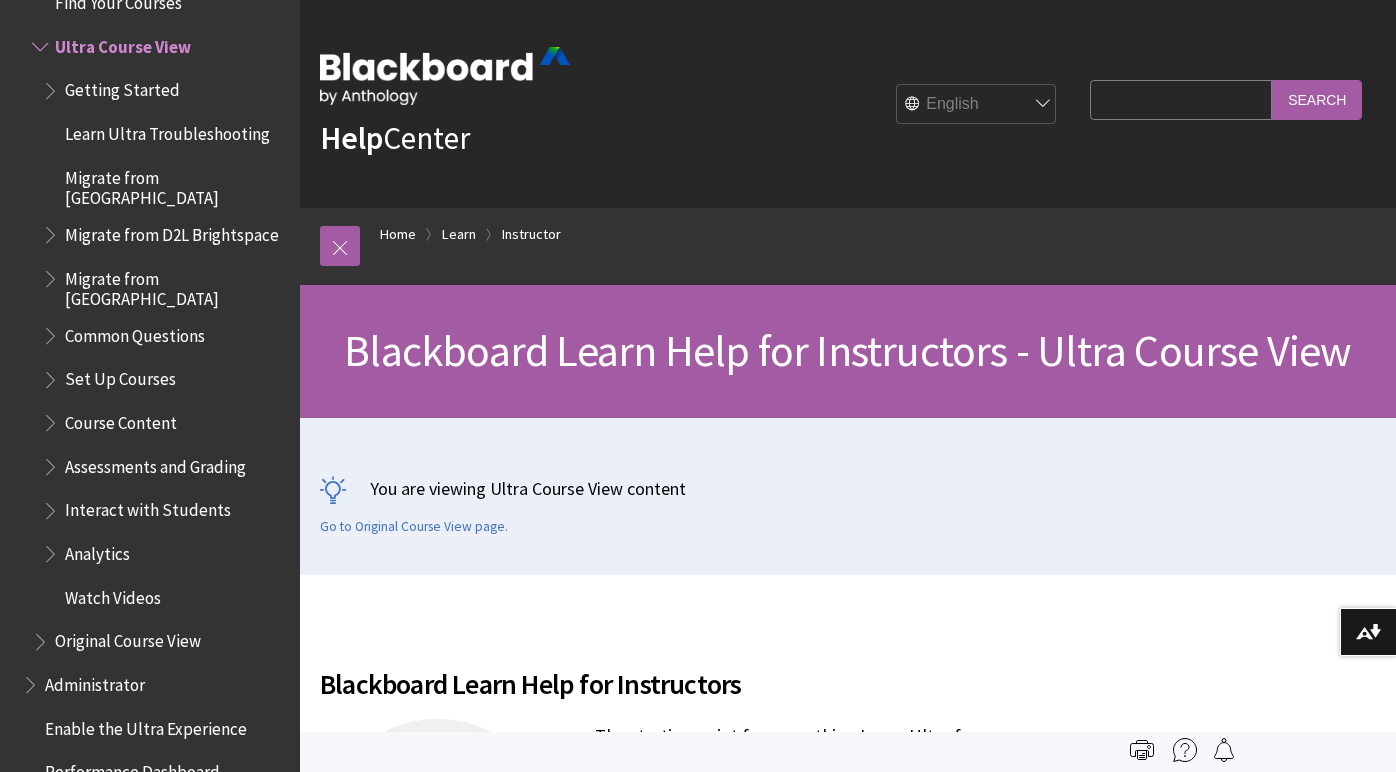 click at bounding box center [52, 462] 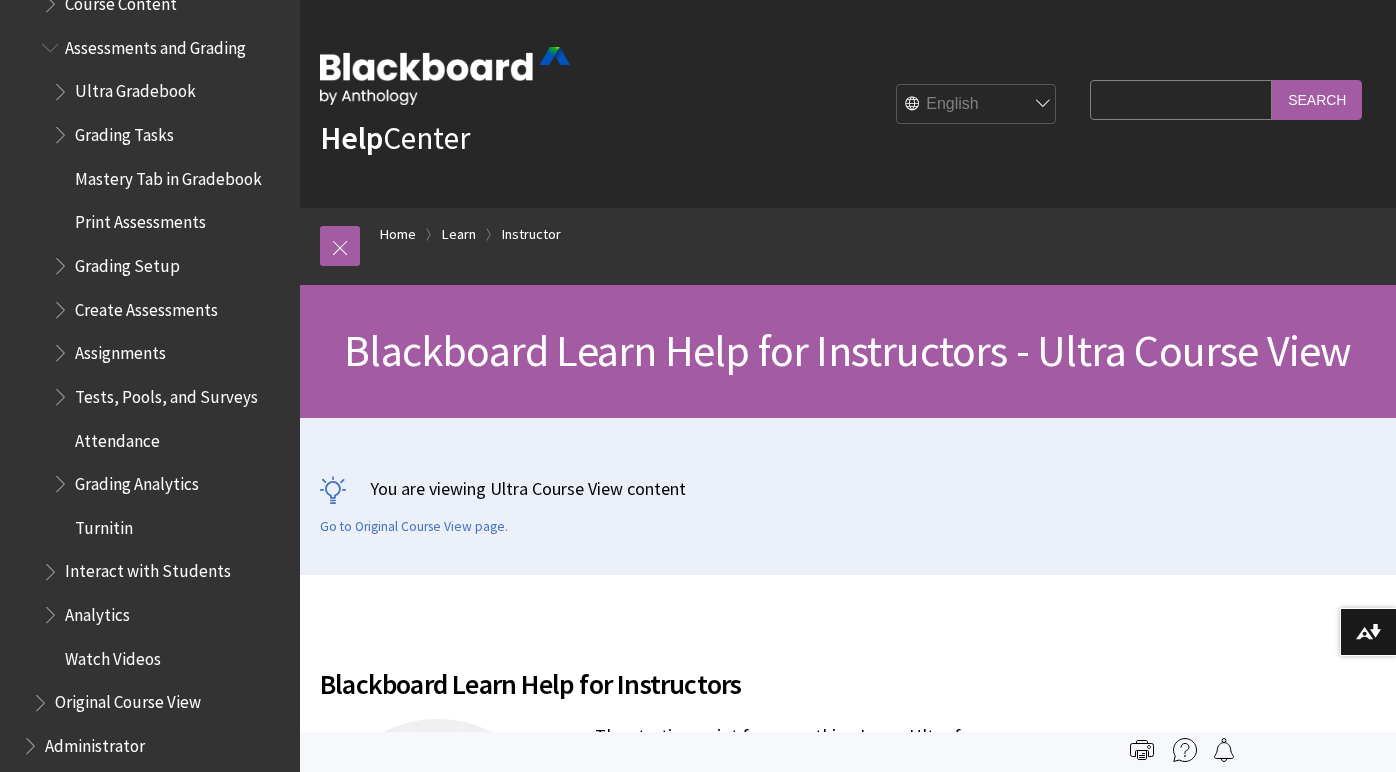 scroll, scrollTop: 2853, scrollLeft: 0, axis: vertical 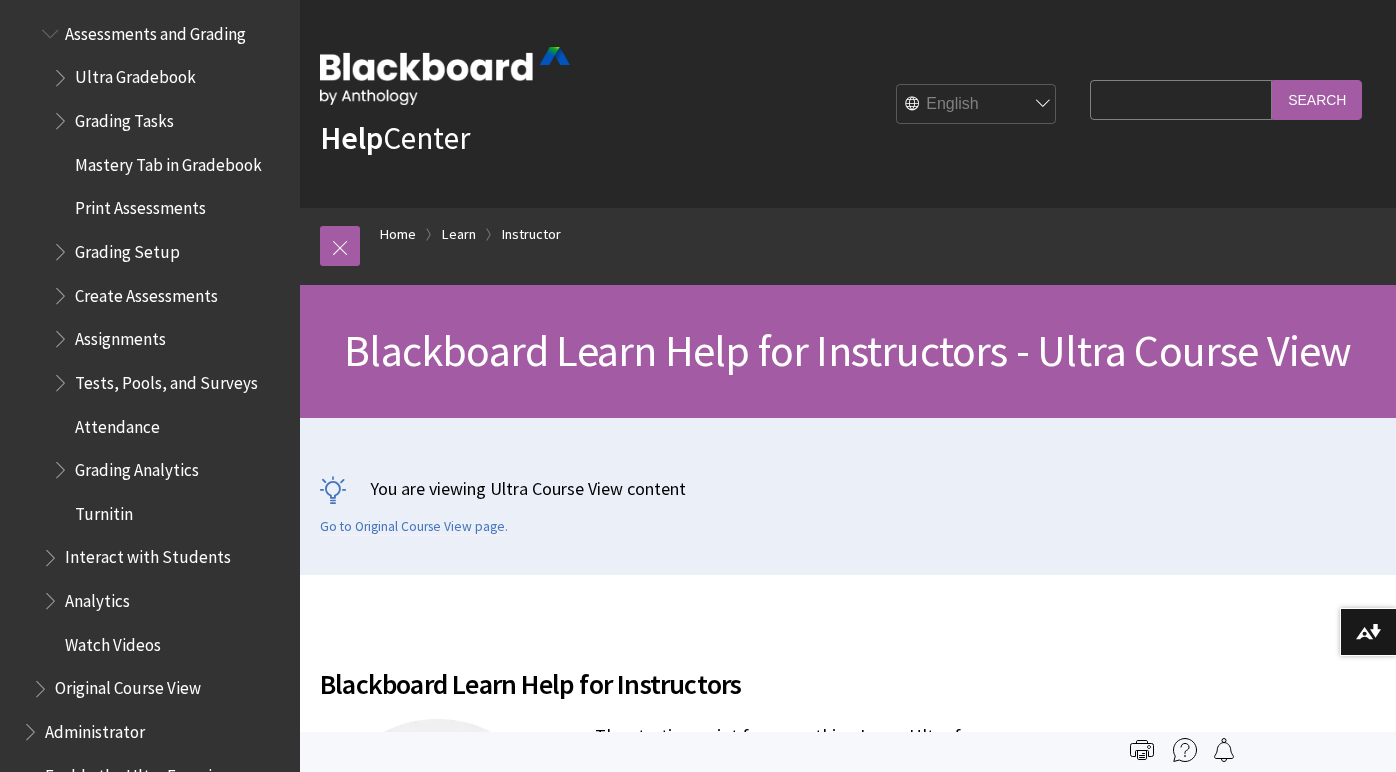 click on "You are viewing Ultra Course View content
Go to Original Course View page." at bounding box center [848, 505] 